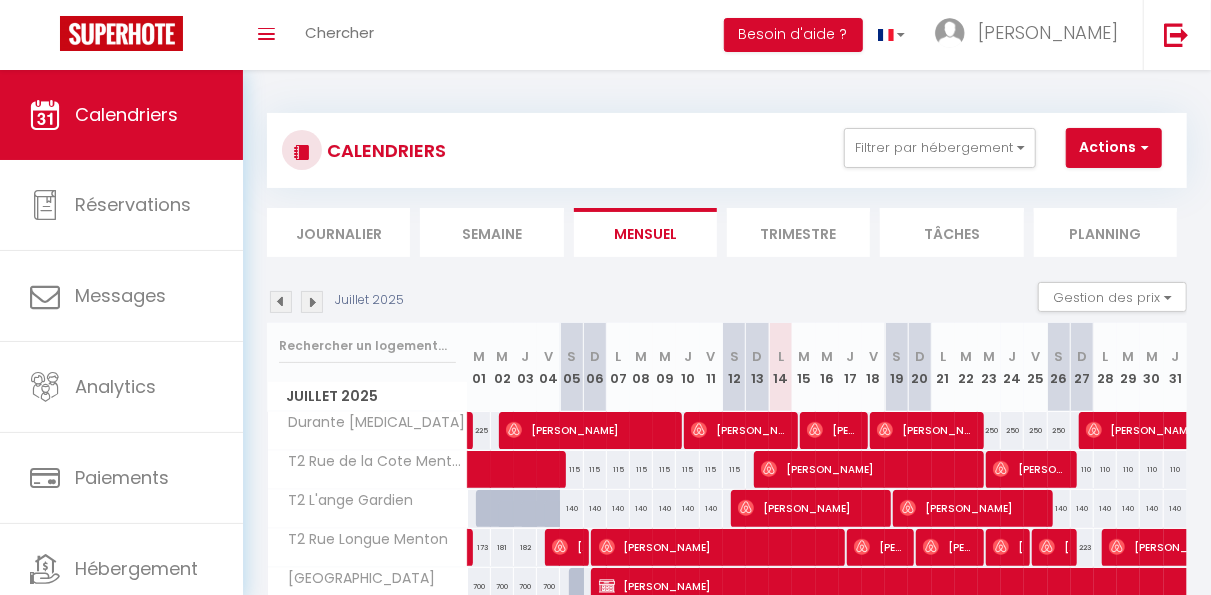 scroll, scrollTop: 349, scrollLeft: 0, axis: vertical 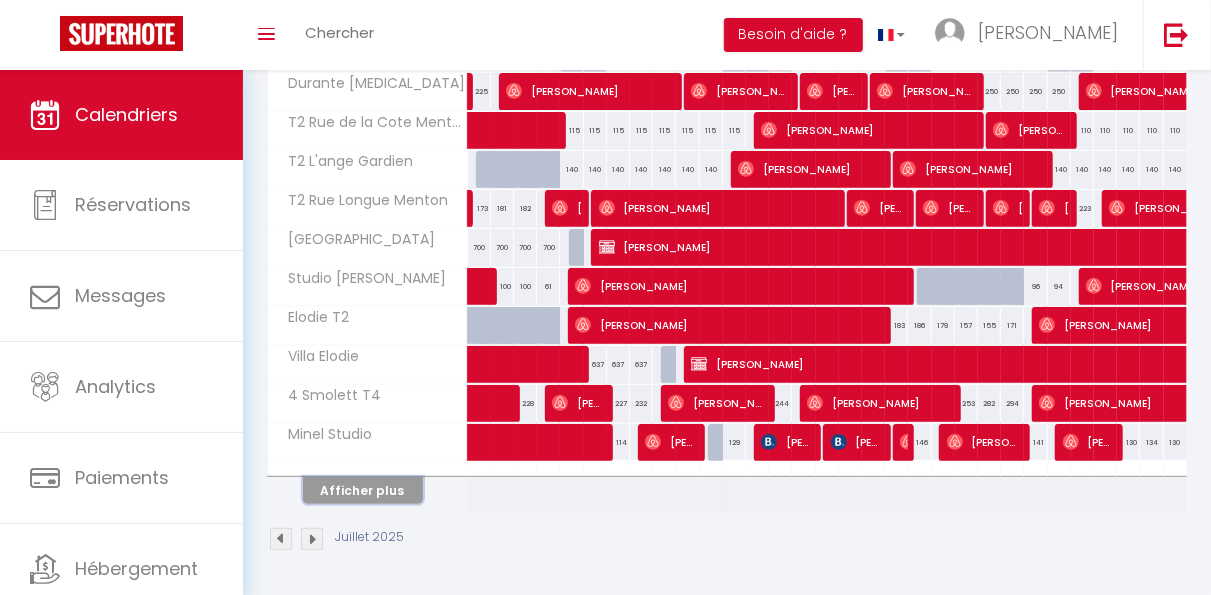 click on "Afficher plus" at bounding box center [363, 490] 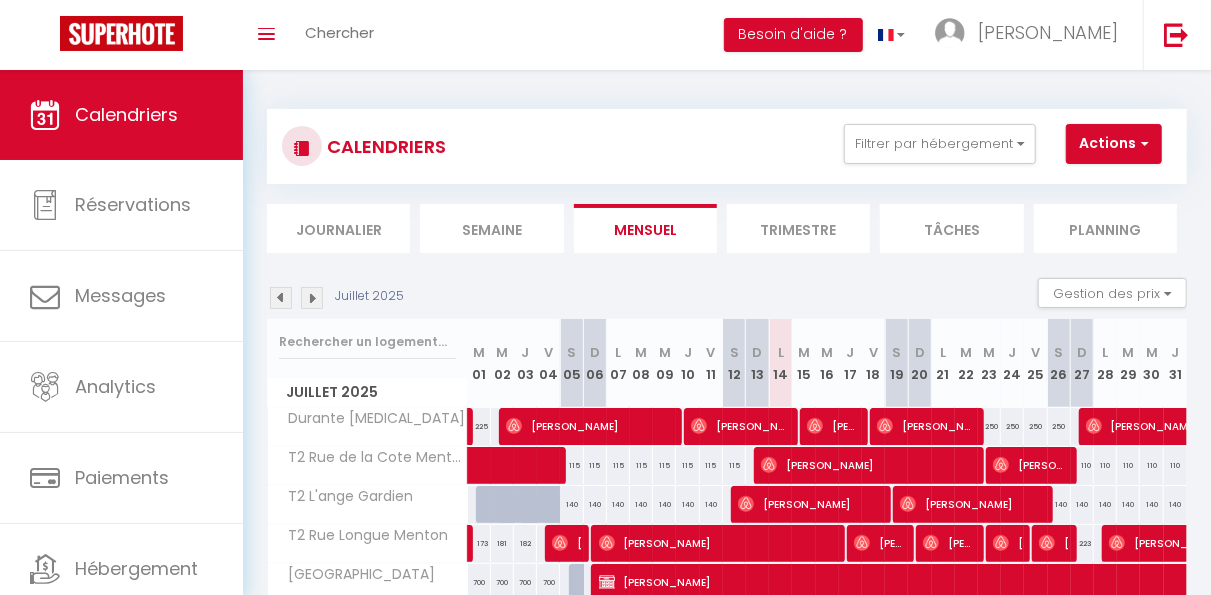 scroll, scrollTop: 0, scrollLeft: 0, axis: both 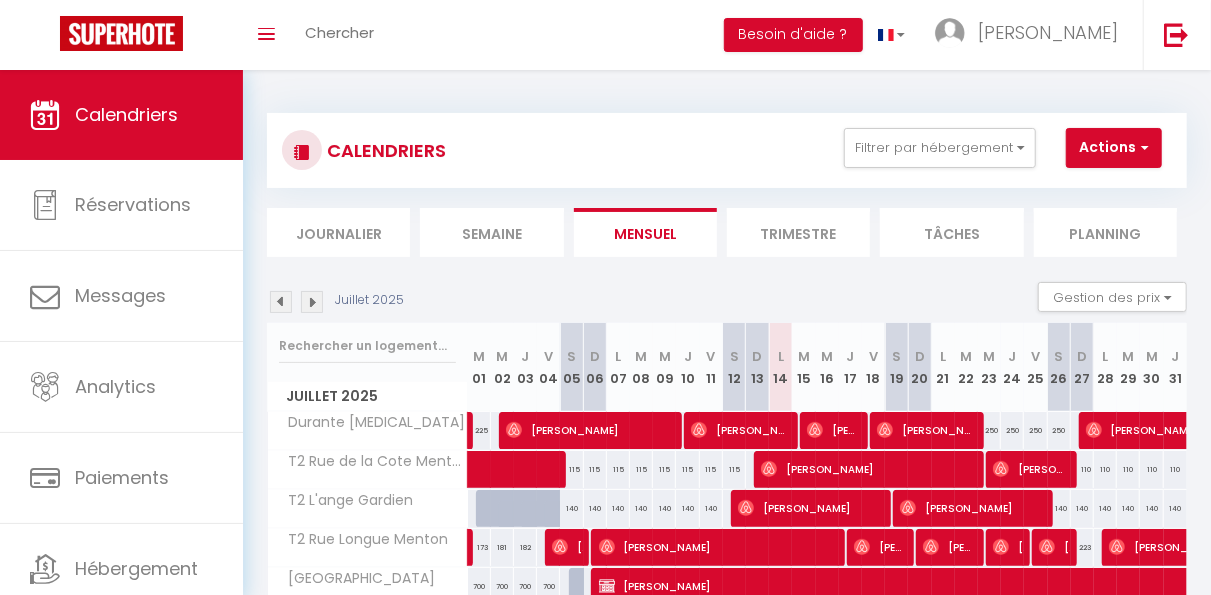 click at bounding box center [312, 302] 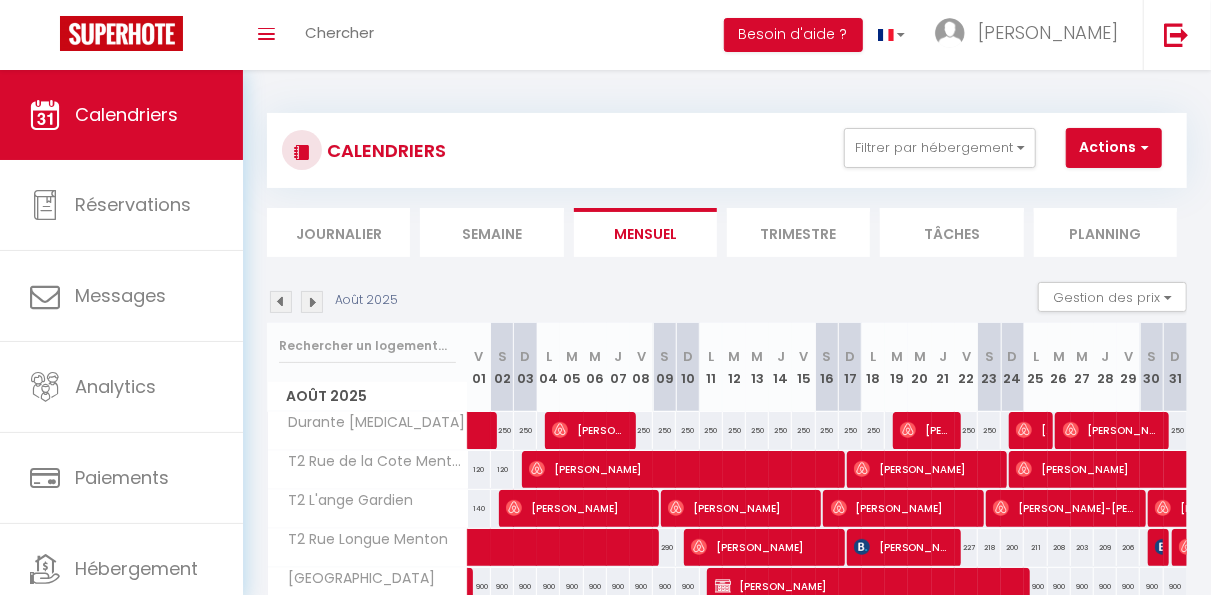 scroll, scrollTop: 340, scrollLeft: 0, axis: vertical 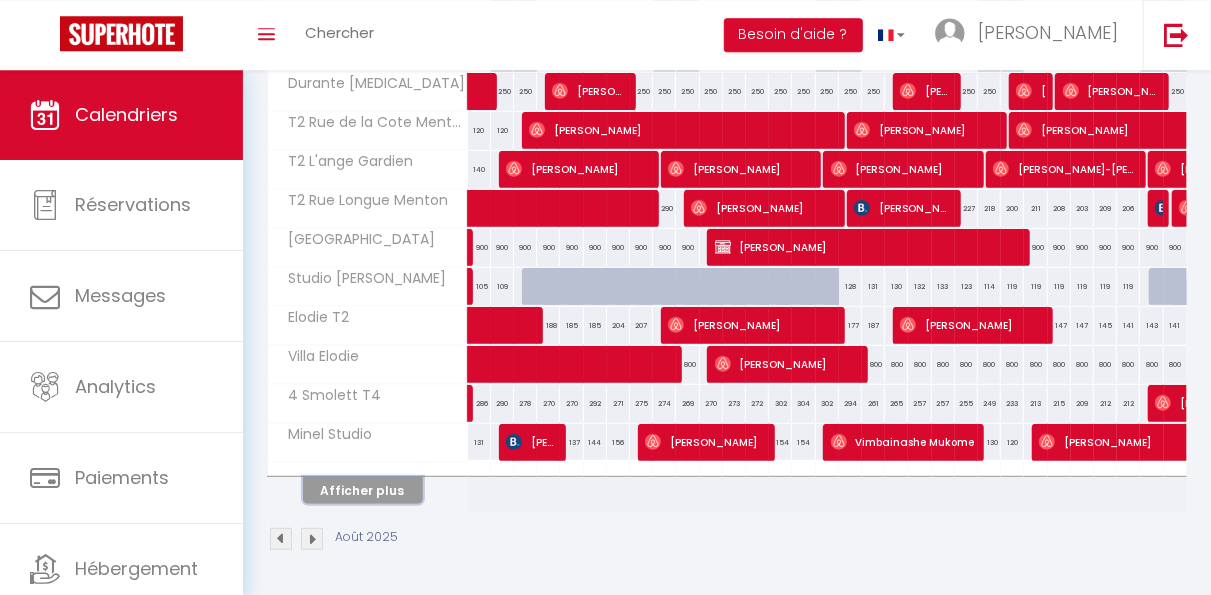 click on "Afficher plus" at bounding box center [363, 490] 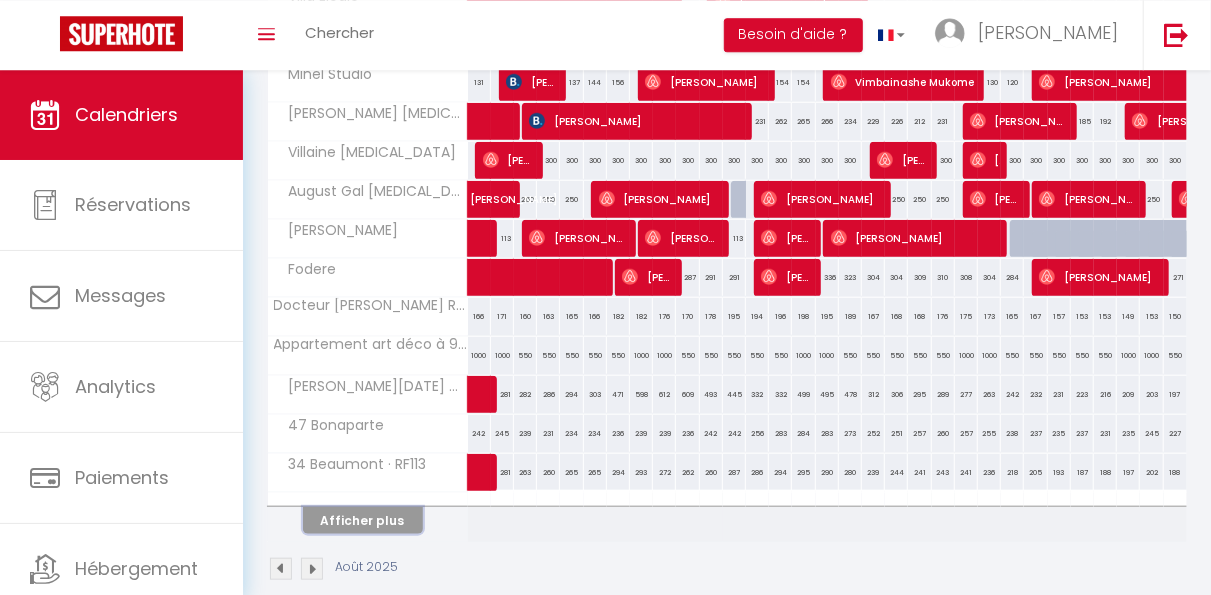 scroll, scrollTop: 700, scrollLeft: 0, axis: vertical 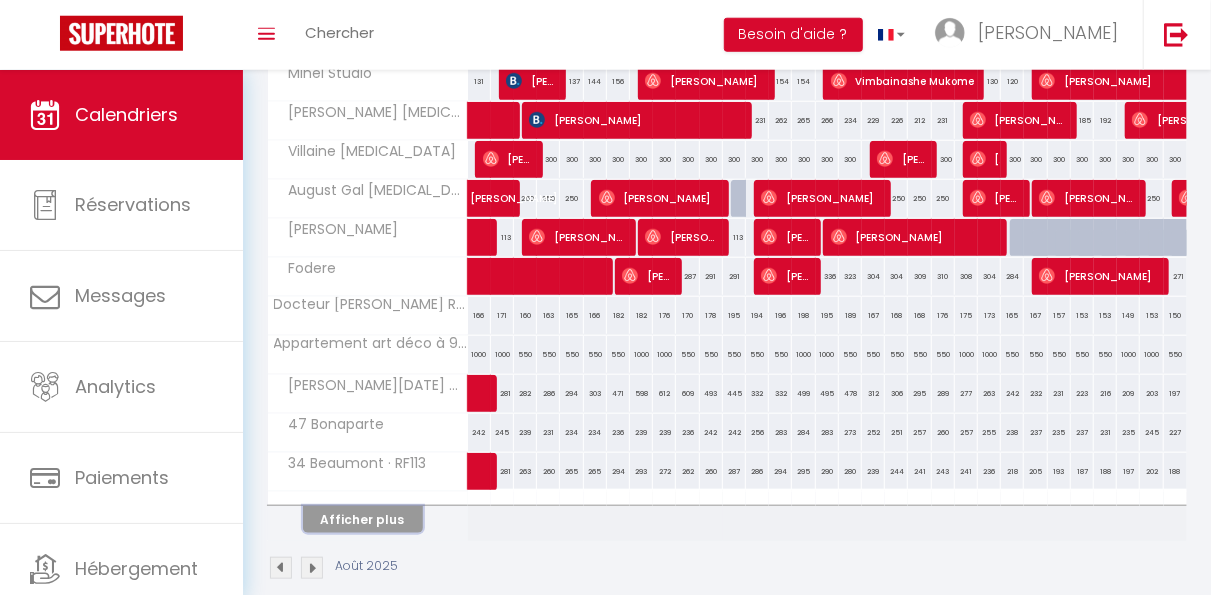 click on "Afficher plus" at bounding box center [363, 519] 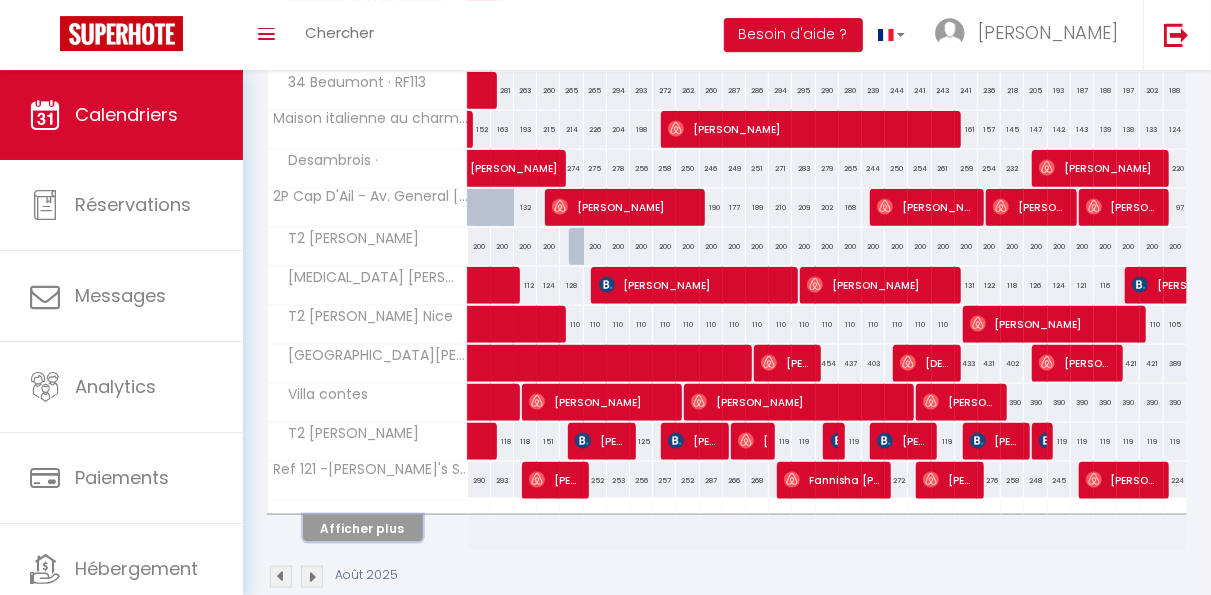 scroll, scrollTop: 1122, scrollLeft: 0, axis: vertical 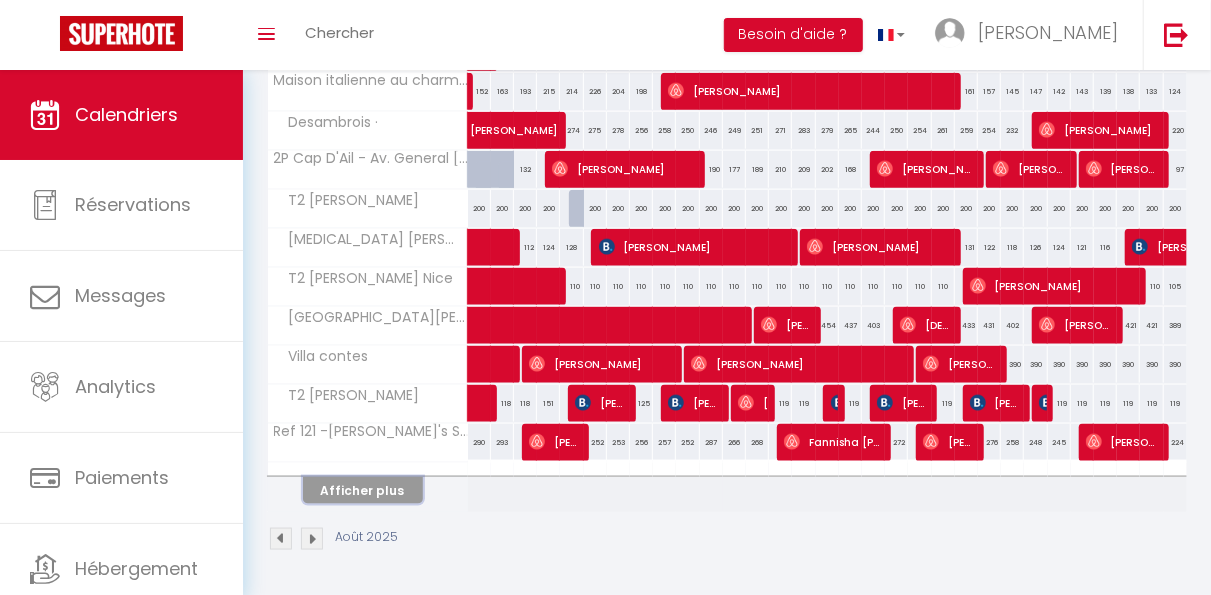 click on "Afficher plus" at bounding box center (363, 490) 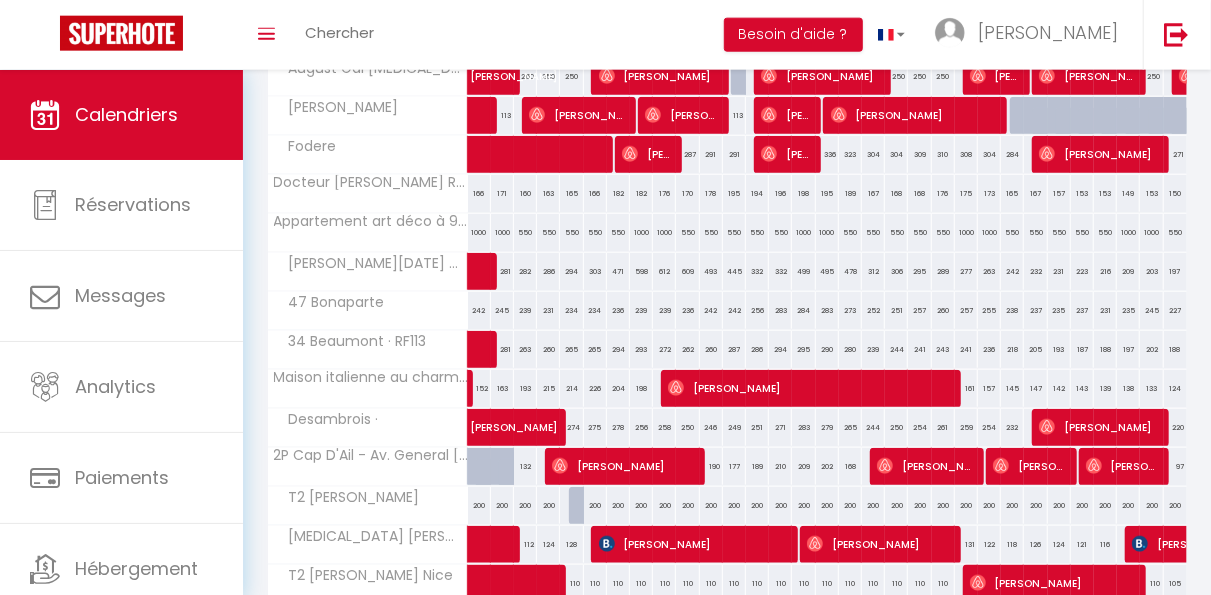 scroll, scrollTop: 816, scrollLeft: 0, axis: vertical 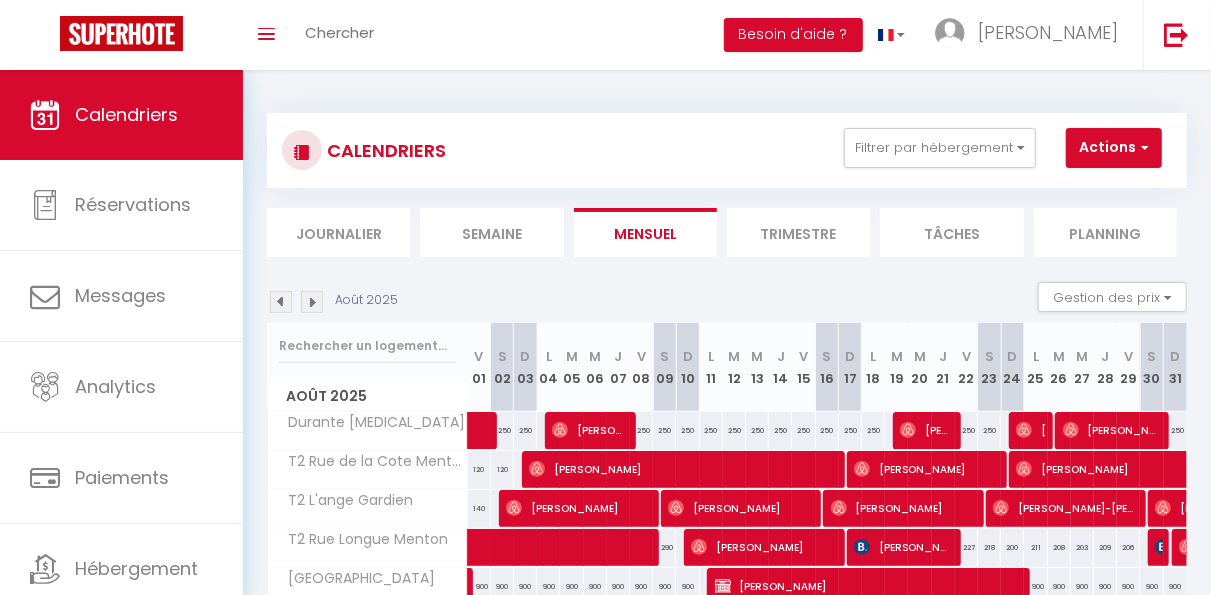 click at bounding box center [281, 302] 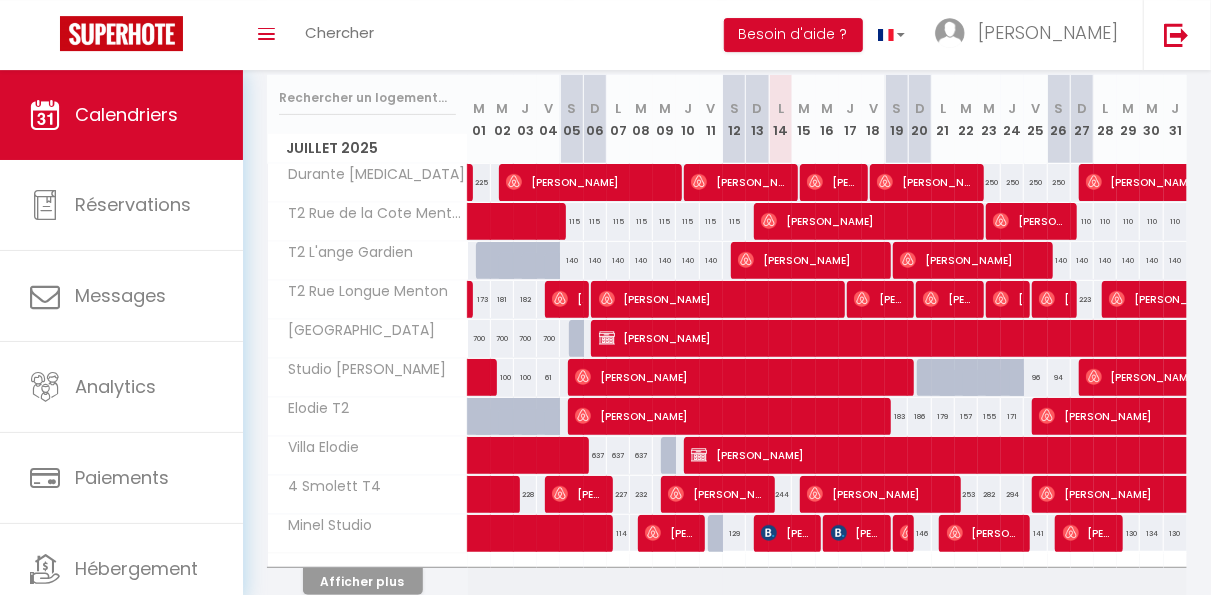 scroll, scrollTop: 349, scrollLeft: 0, axis: vertical 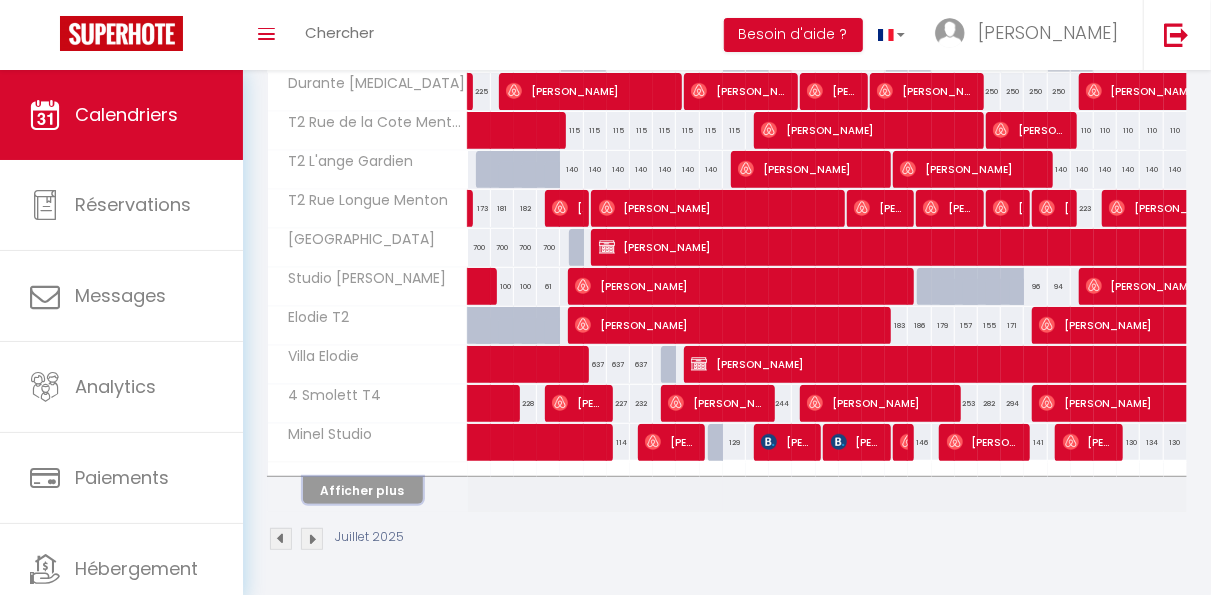 click on "Afficher plus" at bounding box center (363, 490) 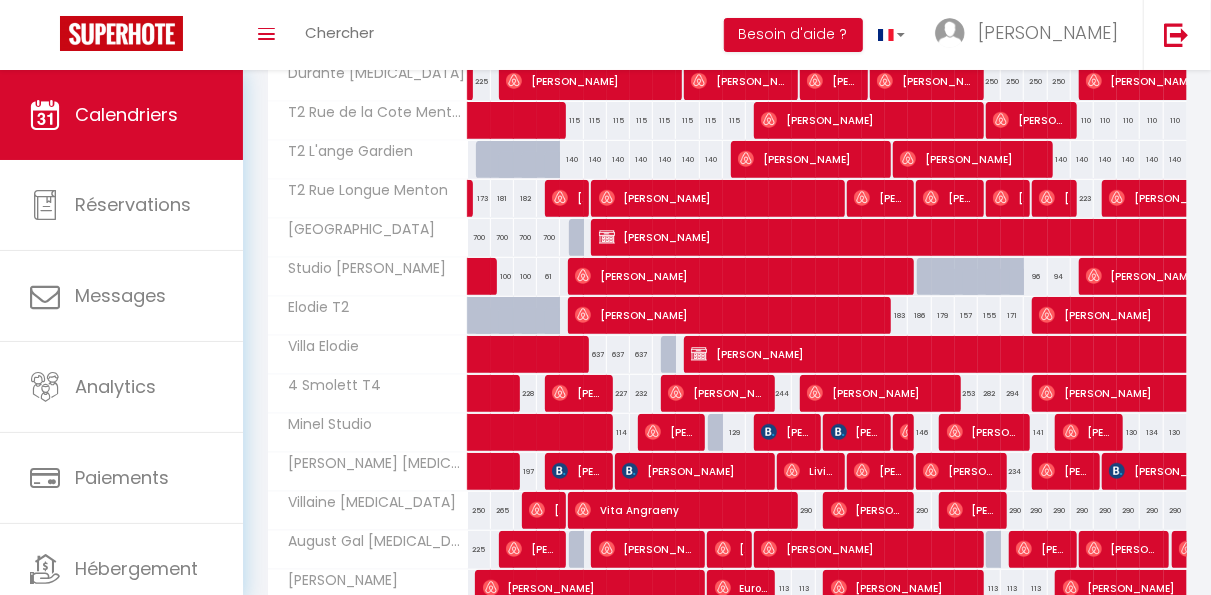 scroll, scrollTop: 736, scrollLeft: 0, axis: vertical 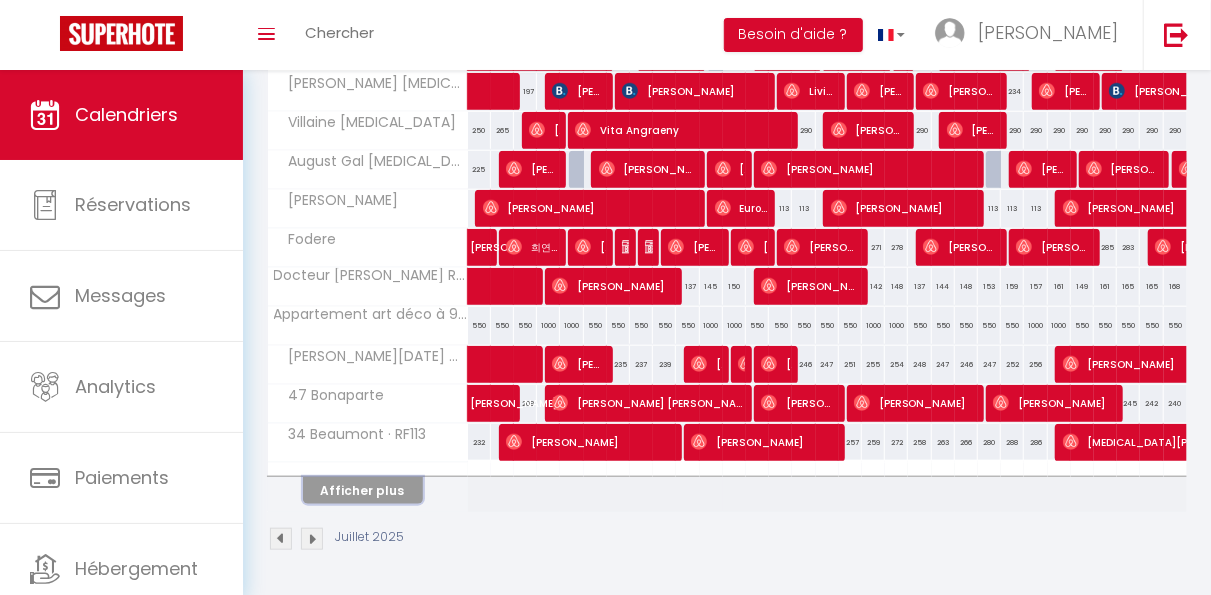 click on "Afficher plus" at bounding box center [363, 490] 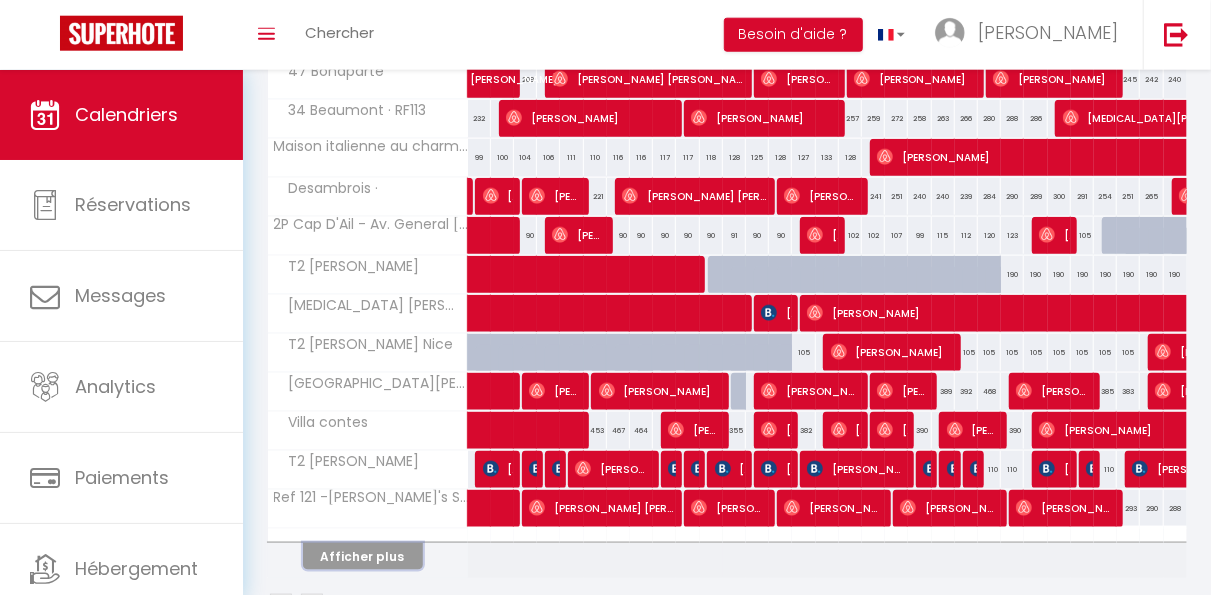 scroll, scrollTop: 1122, scrollLeft: 0, axis: vertical 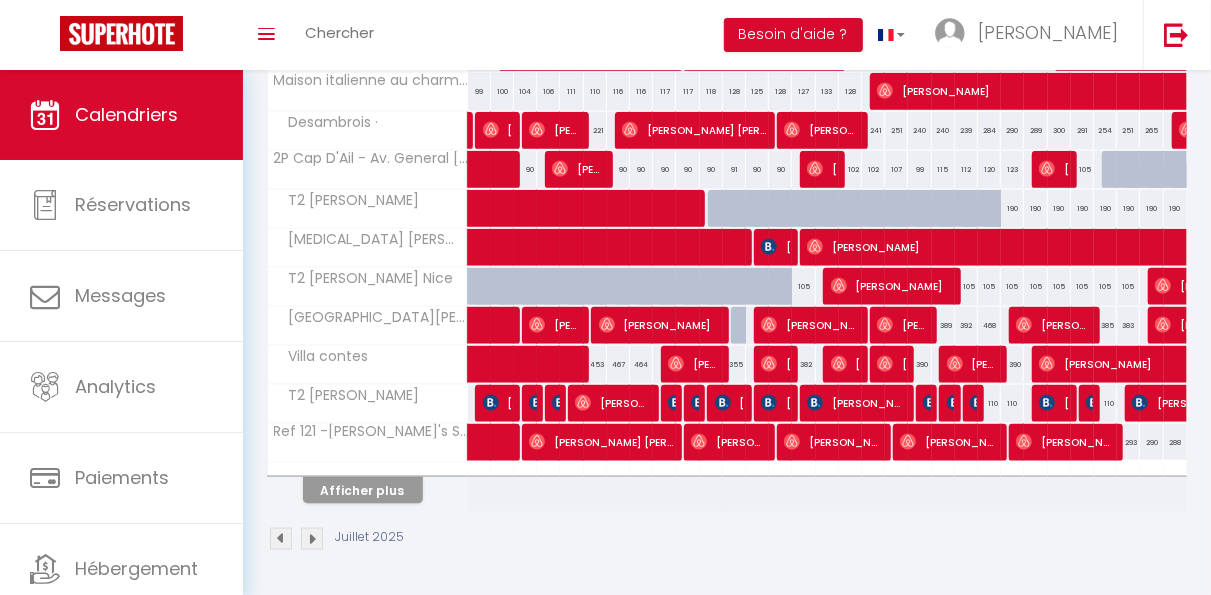 click on "[PERSON_NAME]" at bounding box center [822, 130] 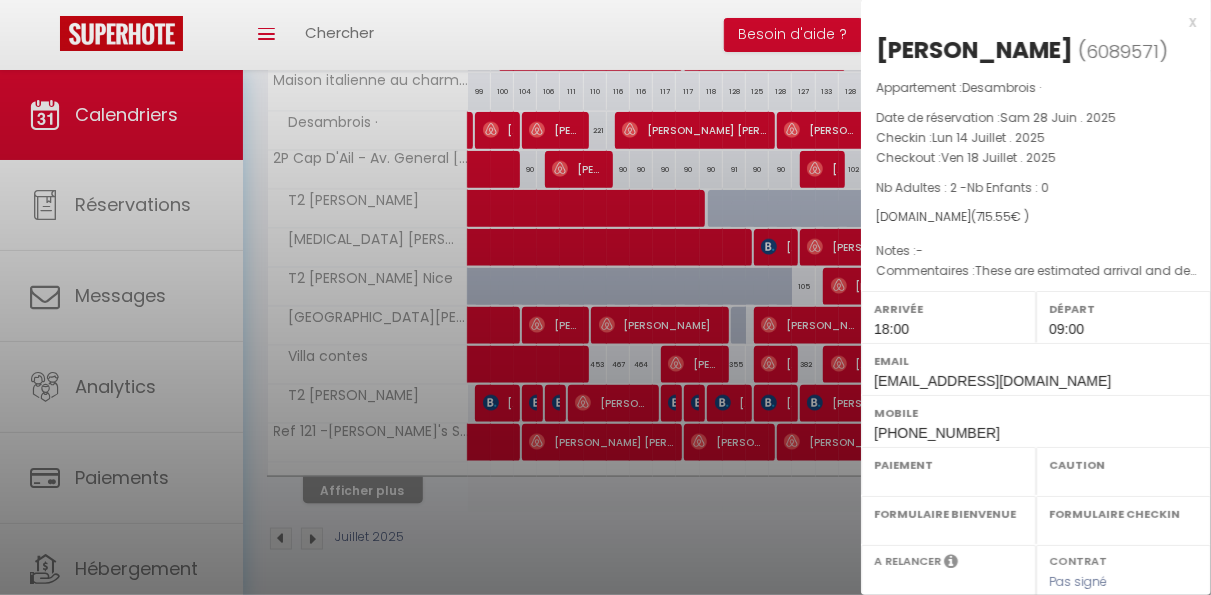 select on "OK" 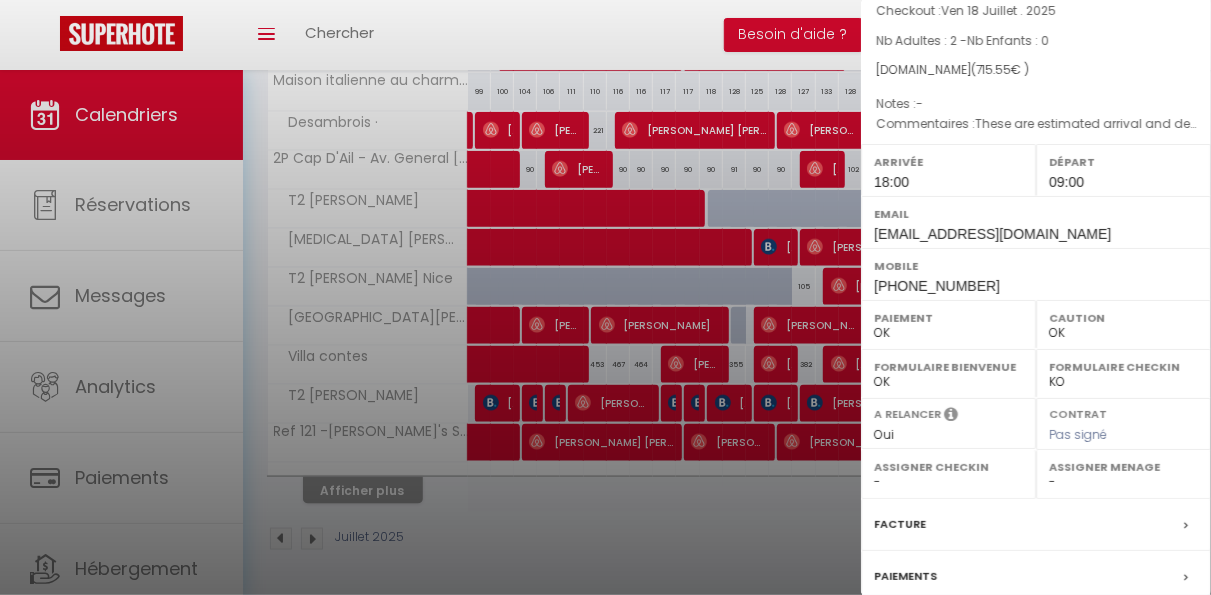 scroll, scrollTop: 0, scrollLeft: 0, axis: both 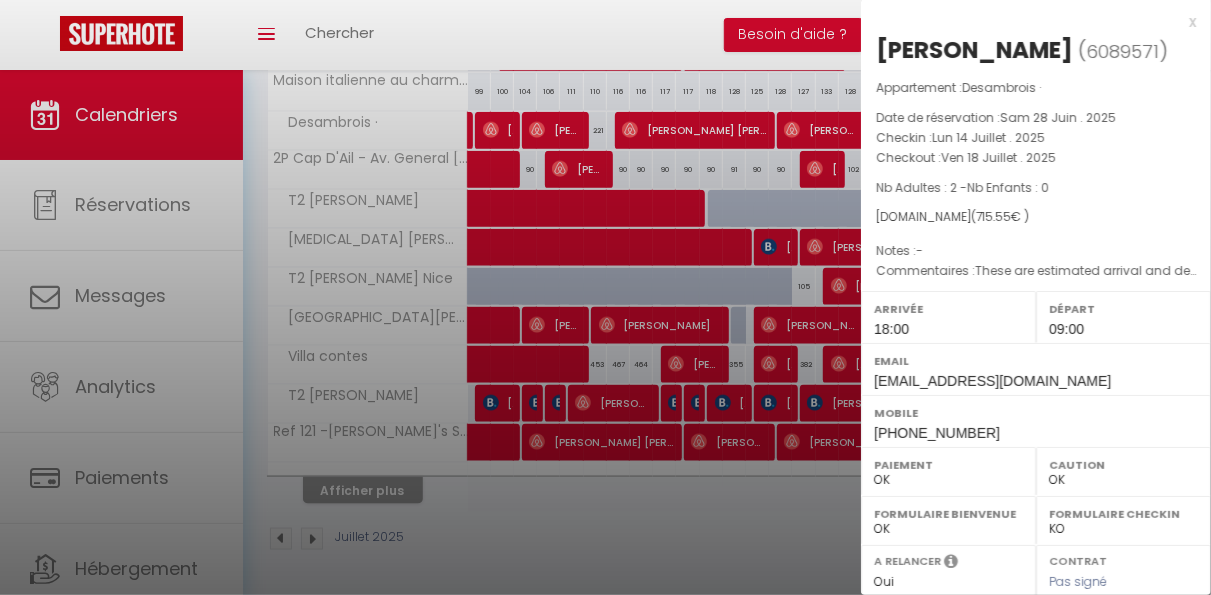 click at bounding box center (605, 297) 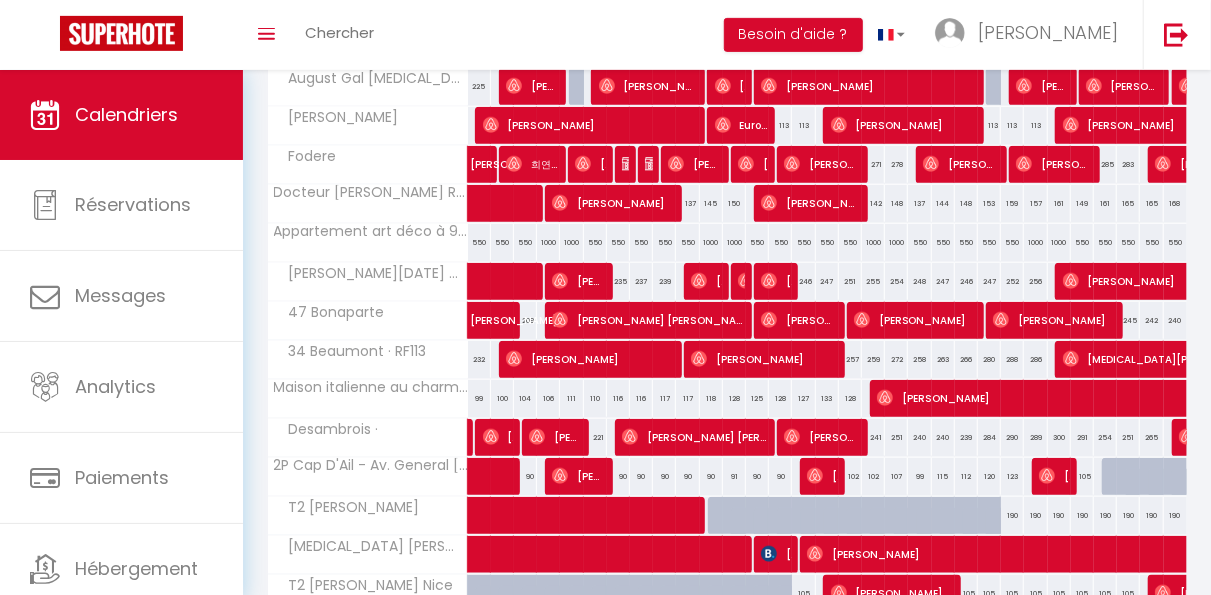 scroll, scrollTop: 720, scrollLeft: 0, axis: vertical 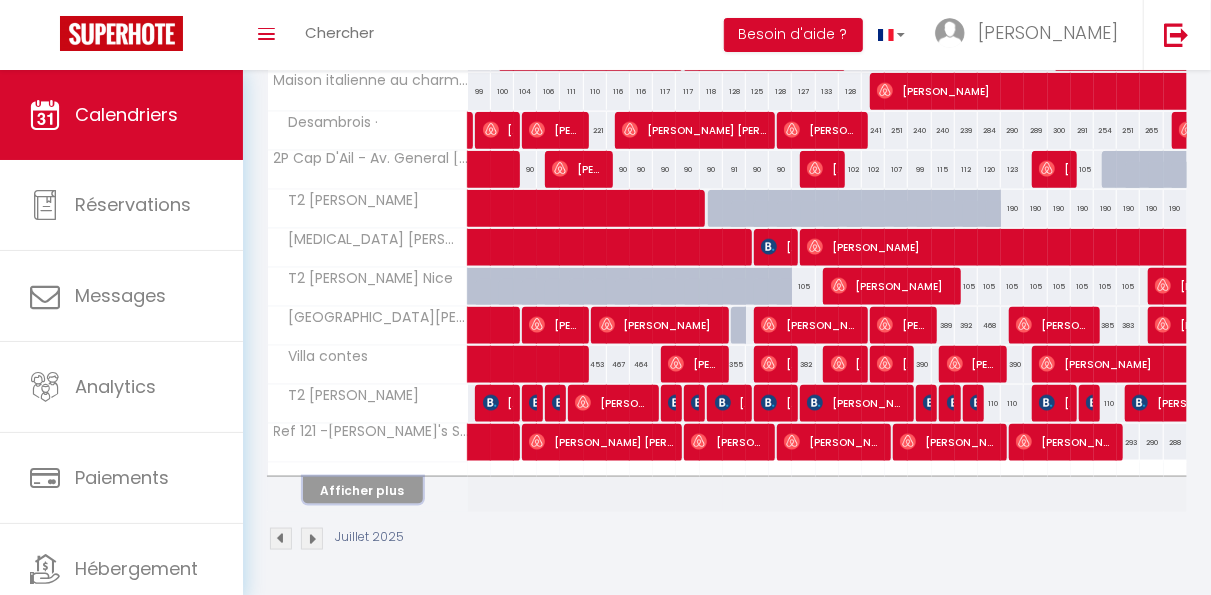 click on "Afficher plus" at bounding box center [363, 490] 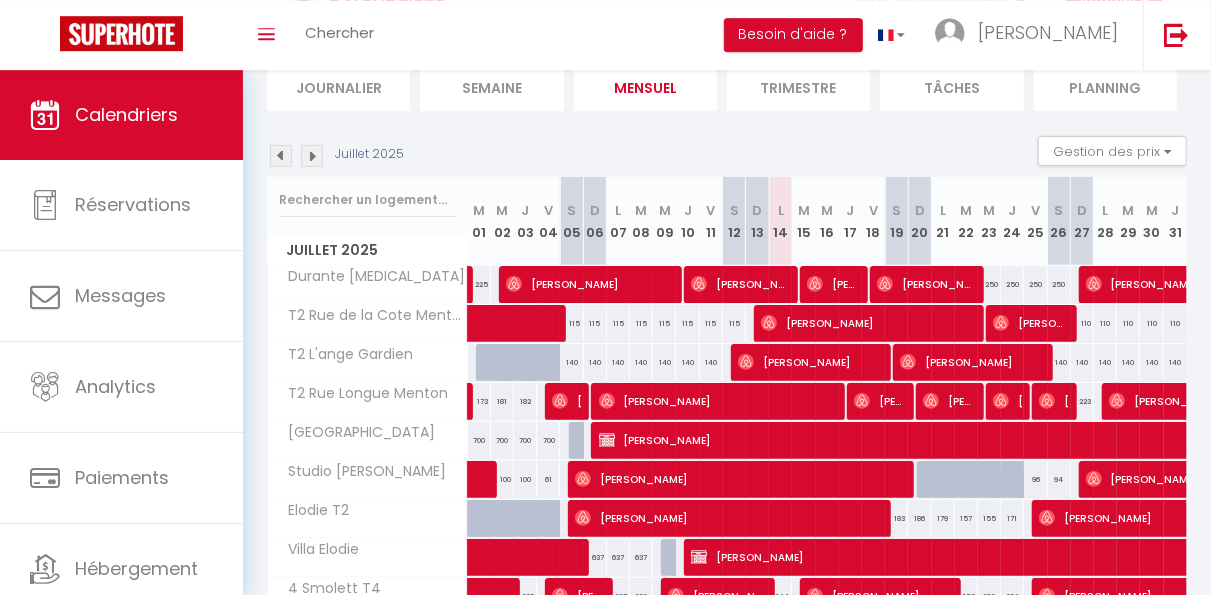 scroll, scrollTop: 0, scrollLeft: 0, axis: both 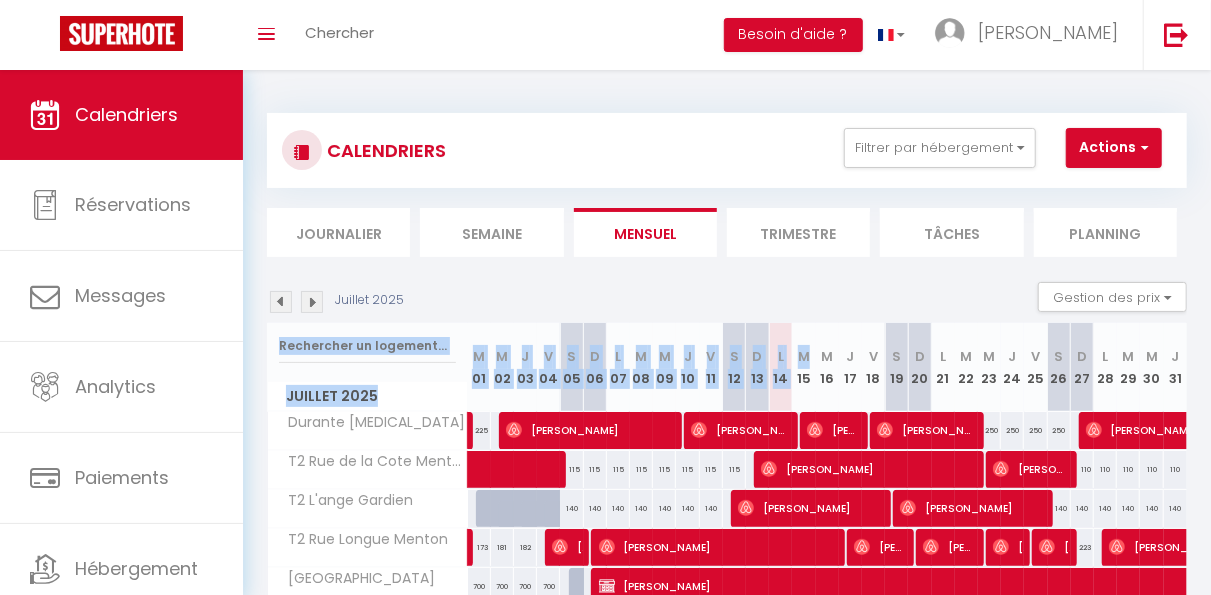 drag, startPoint x: 823, startPoint y: 295, endPoint x: 795, endPoint y: 345, distance: 57.306194 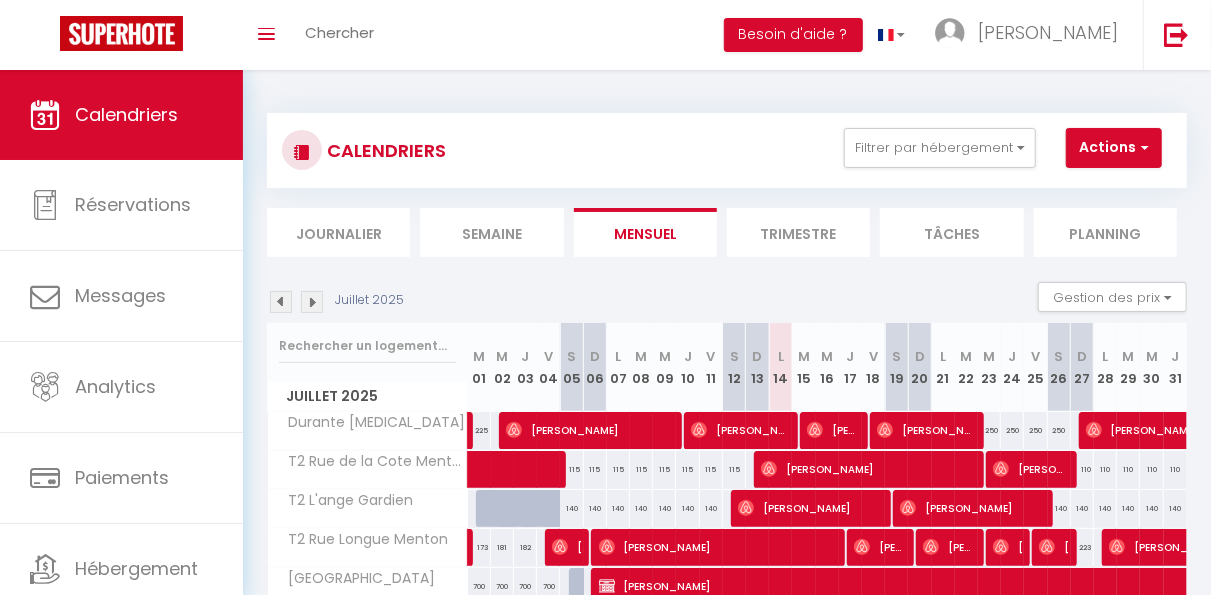 click on "M
15" at bounding box center (803, 367) 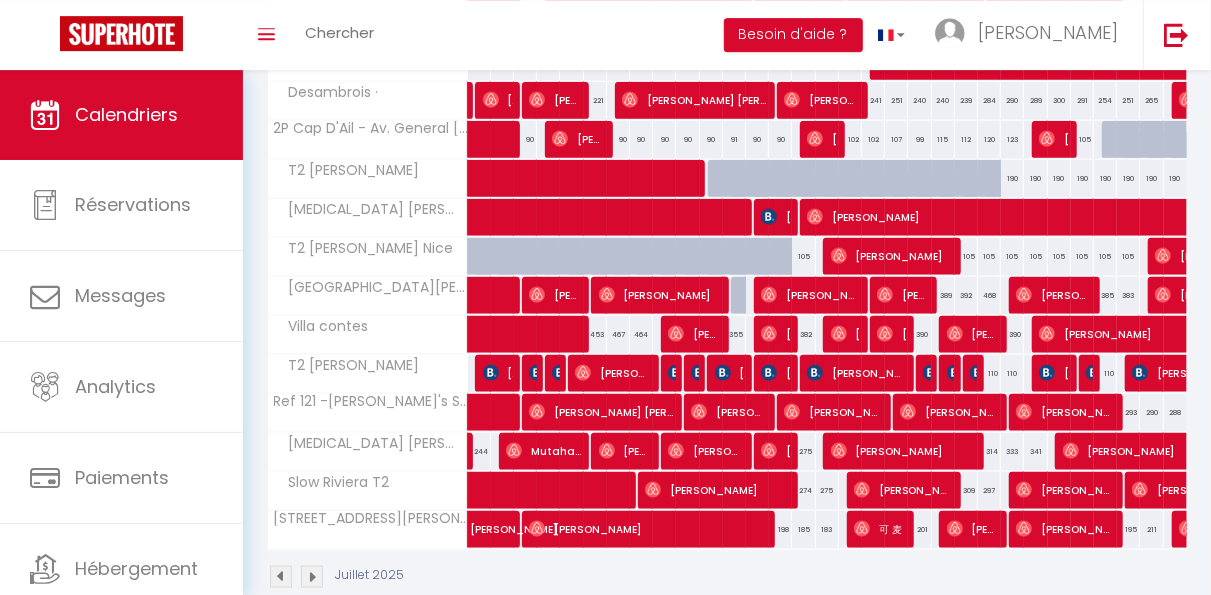 scroll, scrollTop: 1190, scrollLeft: 0, axis: vertical 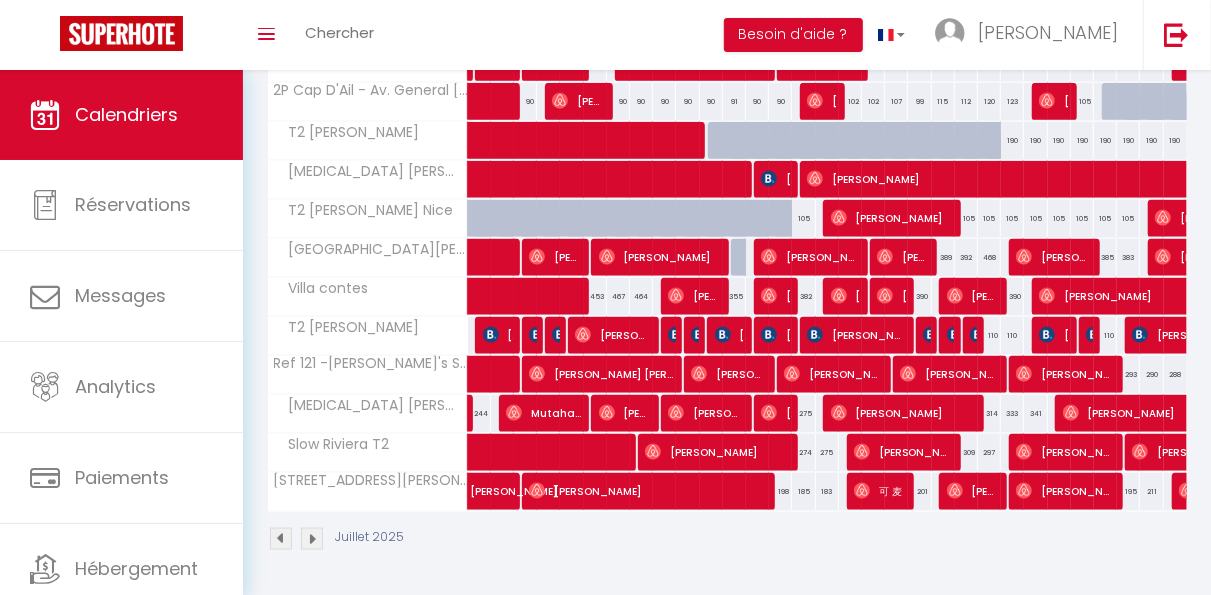 click on "198" at bounding box center [780, 491] 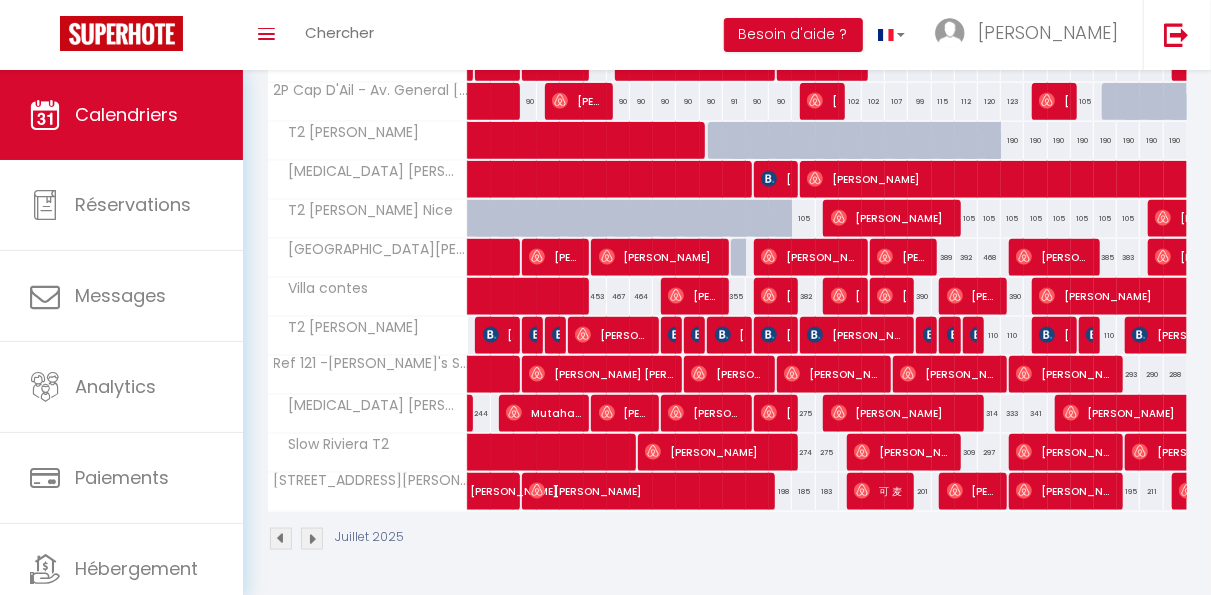 type on "198" 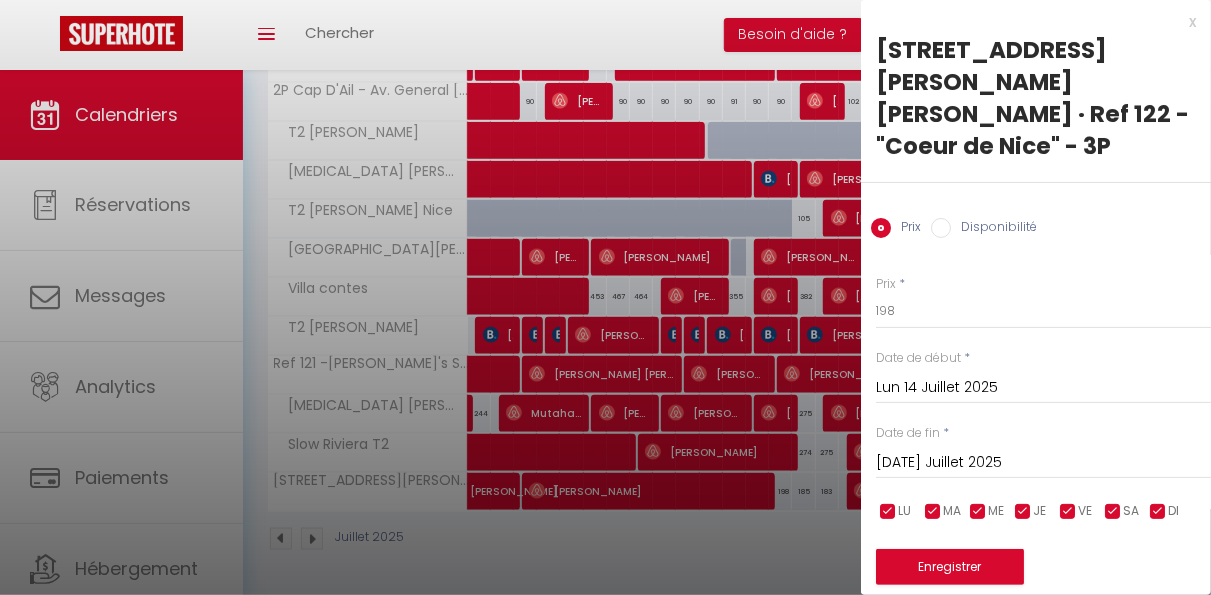 click on "Lun 14 Juillet 2025" at bounding box center [1043, 388] 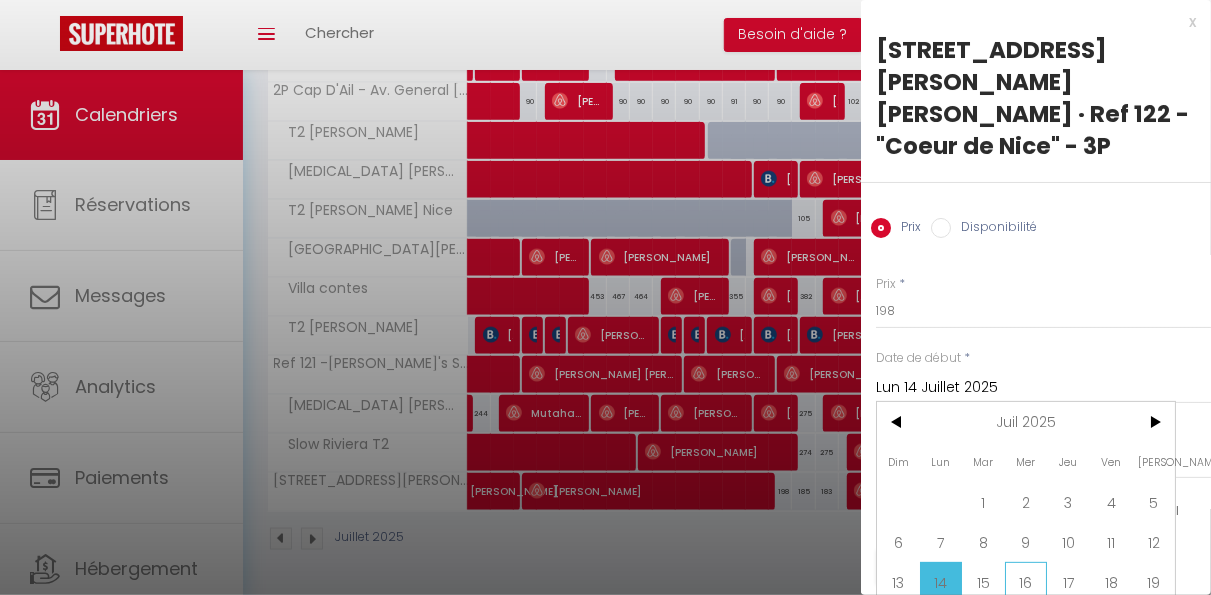 click on "16" at bounding box center (1026, 582) 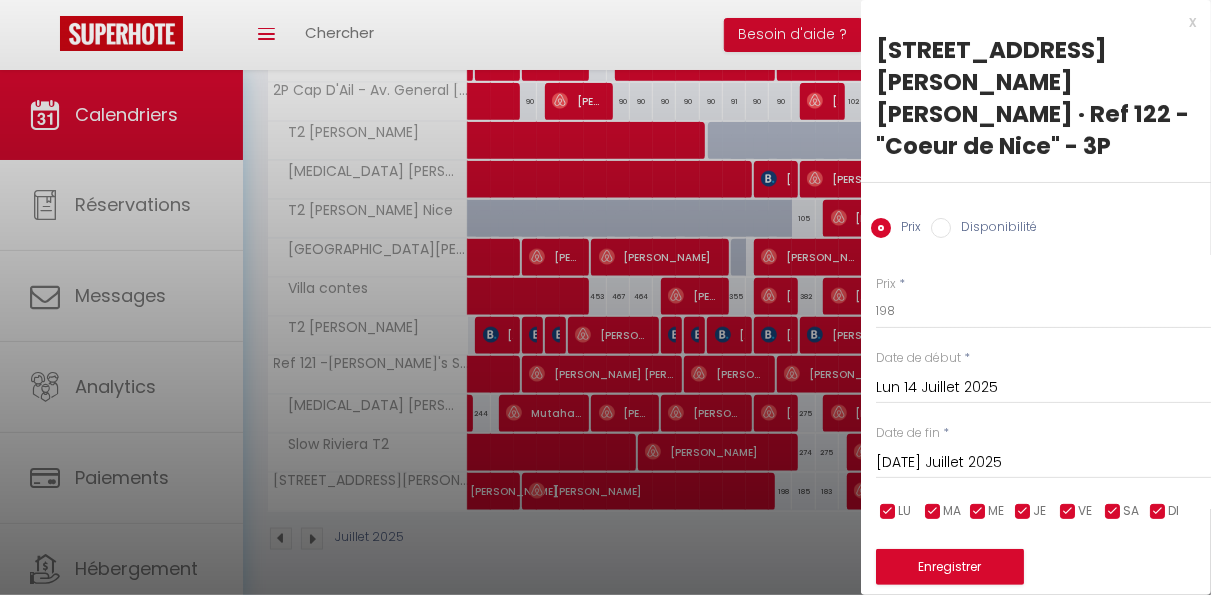 type on "Mer 16 Juillet 2025" 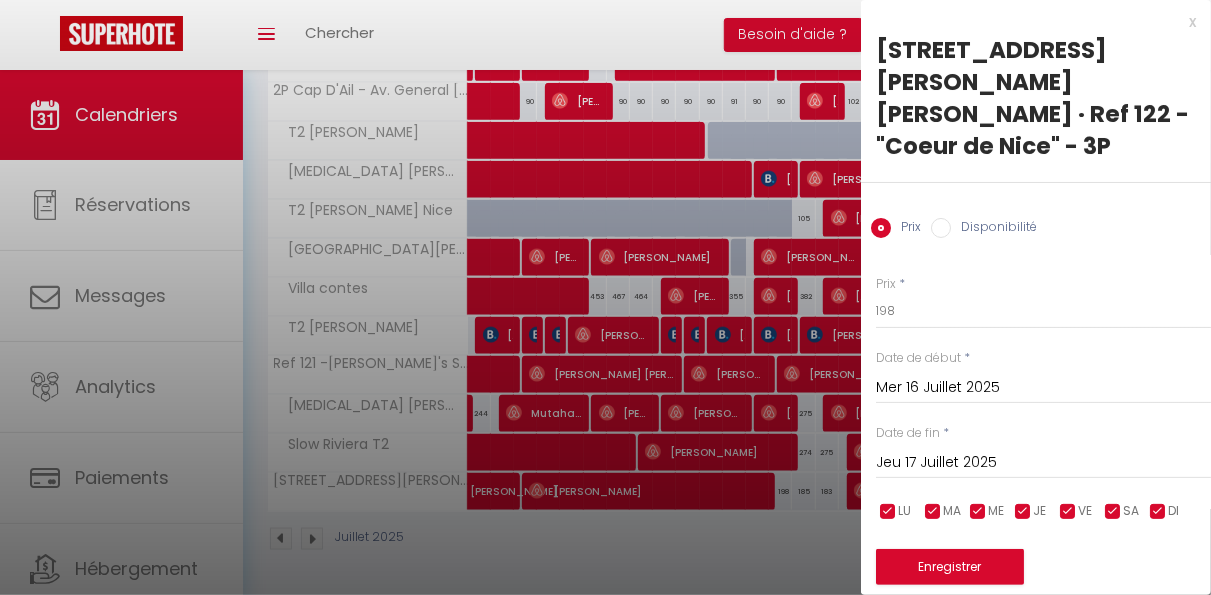 click on "Mer 16 Juillet 2025" at bounding box center (1043, 388) 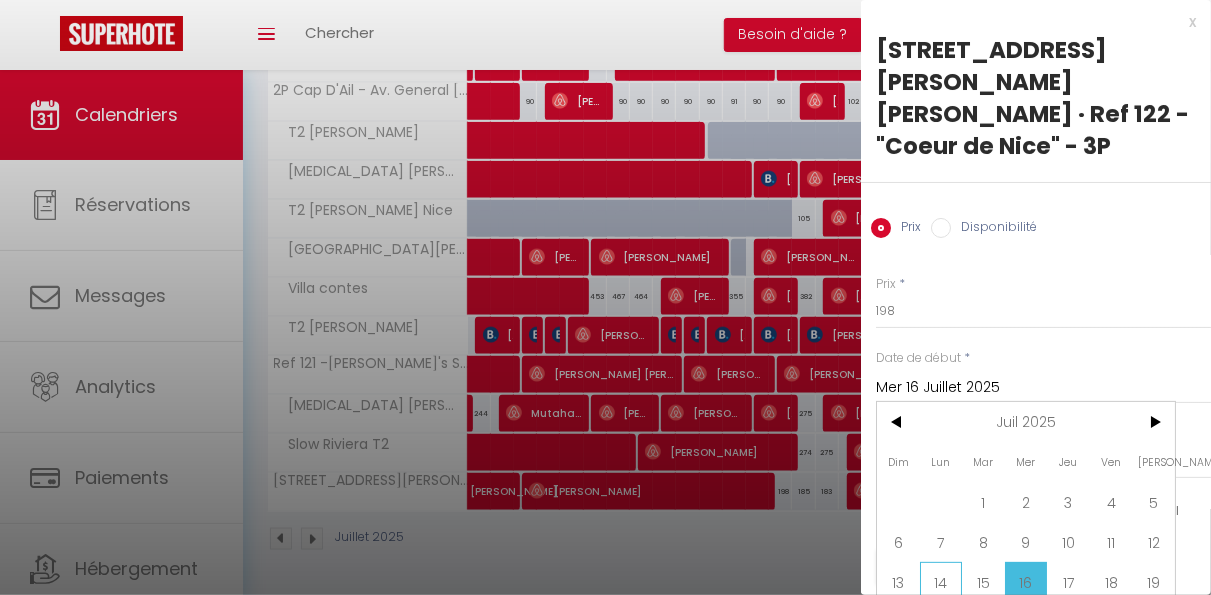 click on "14" at bounding box center [941, 582] 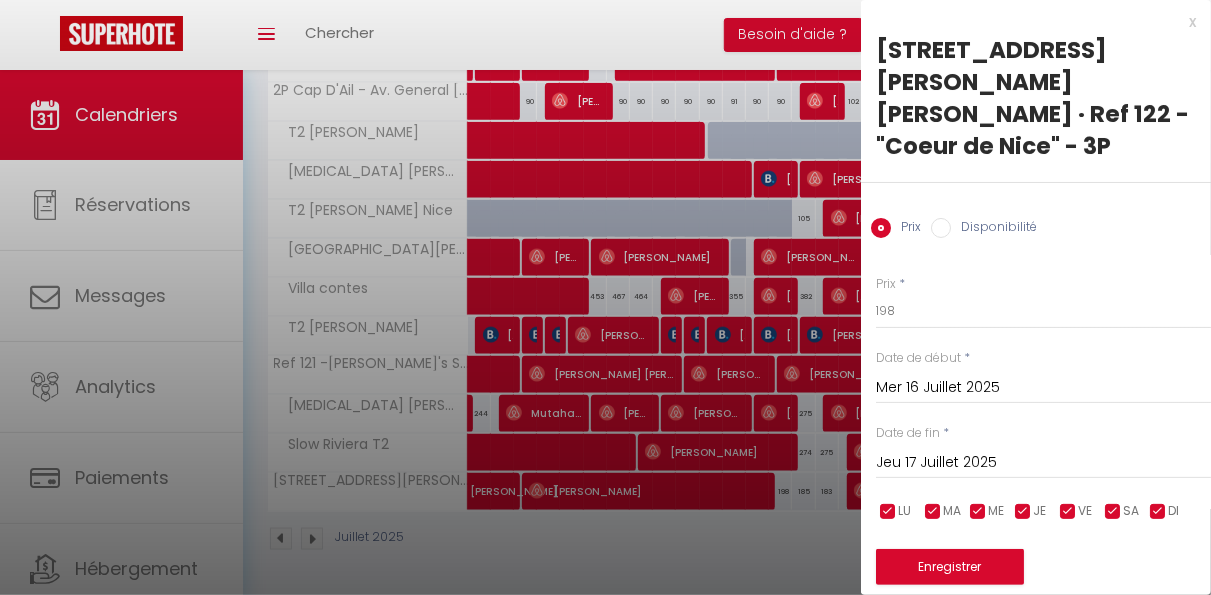 type on "Lun 14 Juillet 2025" 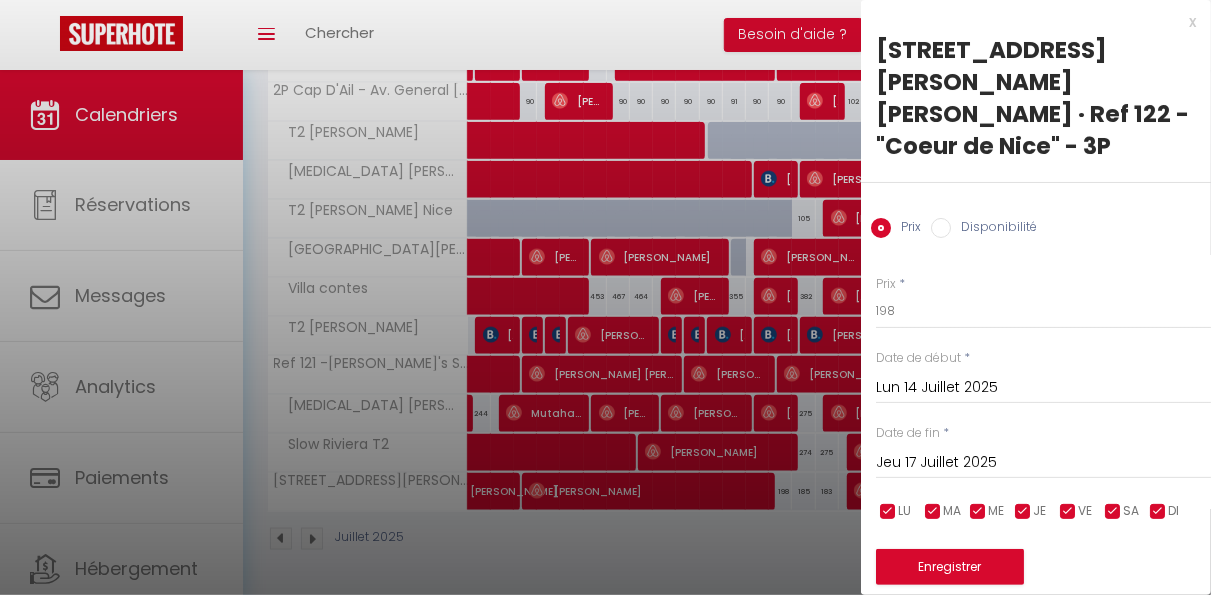 click on "Jeu 17 Juillet 2025" at bounding box center (1043, 463) 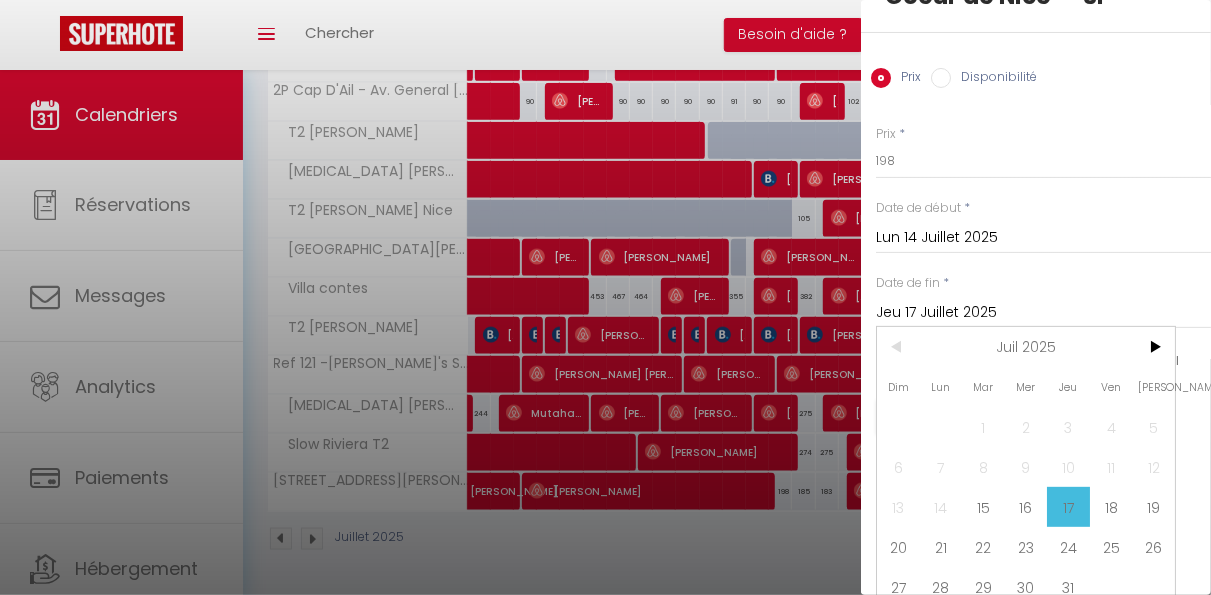 scroll, scrollTop: 151, scrollLeft: 0, axis: vertical 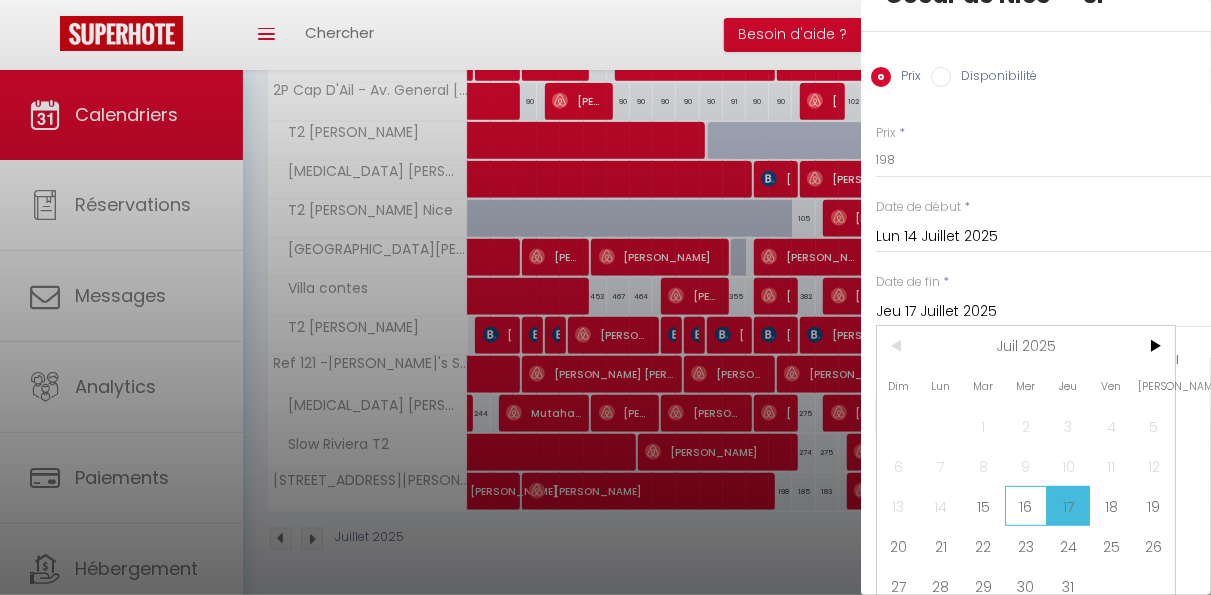 click on "16" at bounding box center [1026, 506] 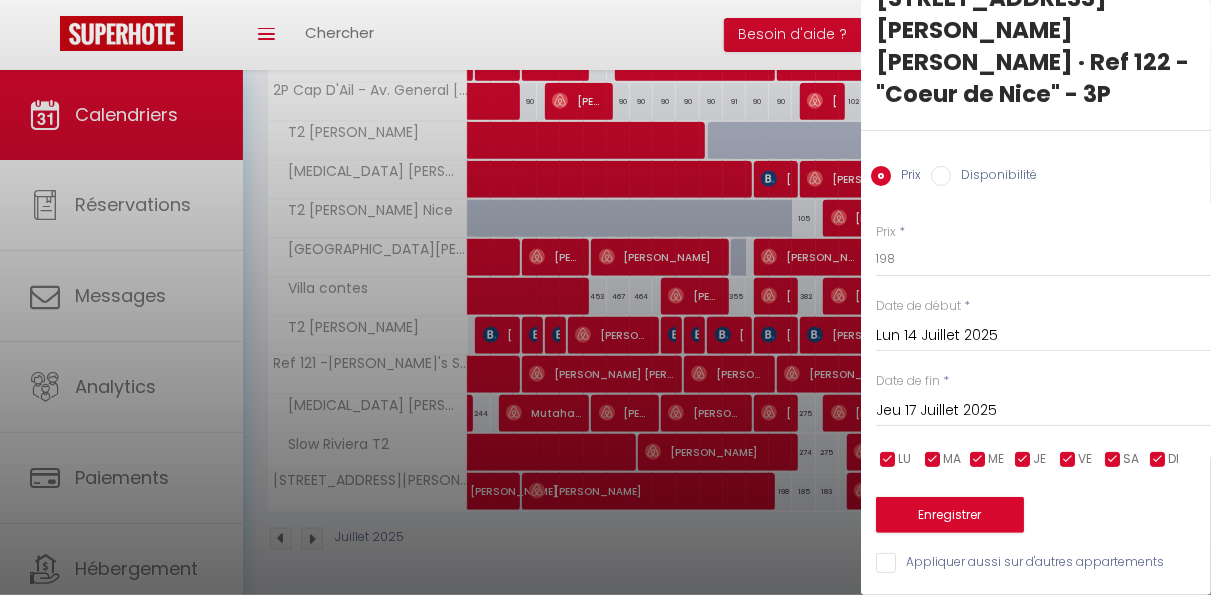 type on "Mer 16 Juillet 2025" 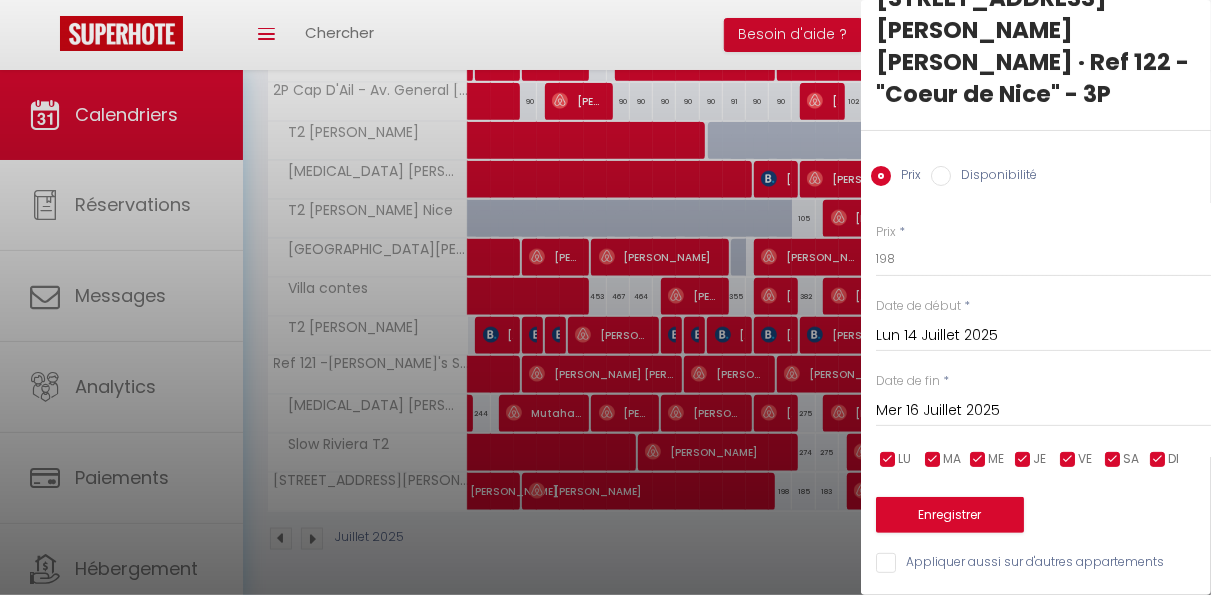 scroll, scrollTop: 36, scrollLeft: 0, axis: vertical 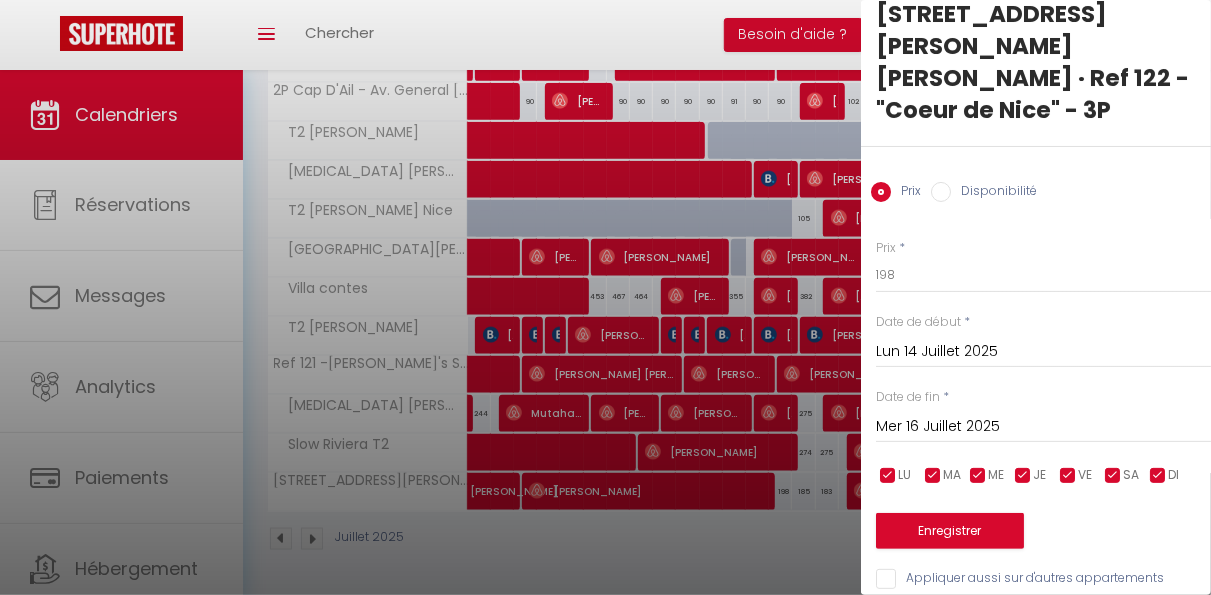 click on "Disponibilité" at bounding box center (994, 193) 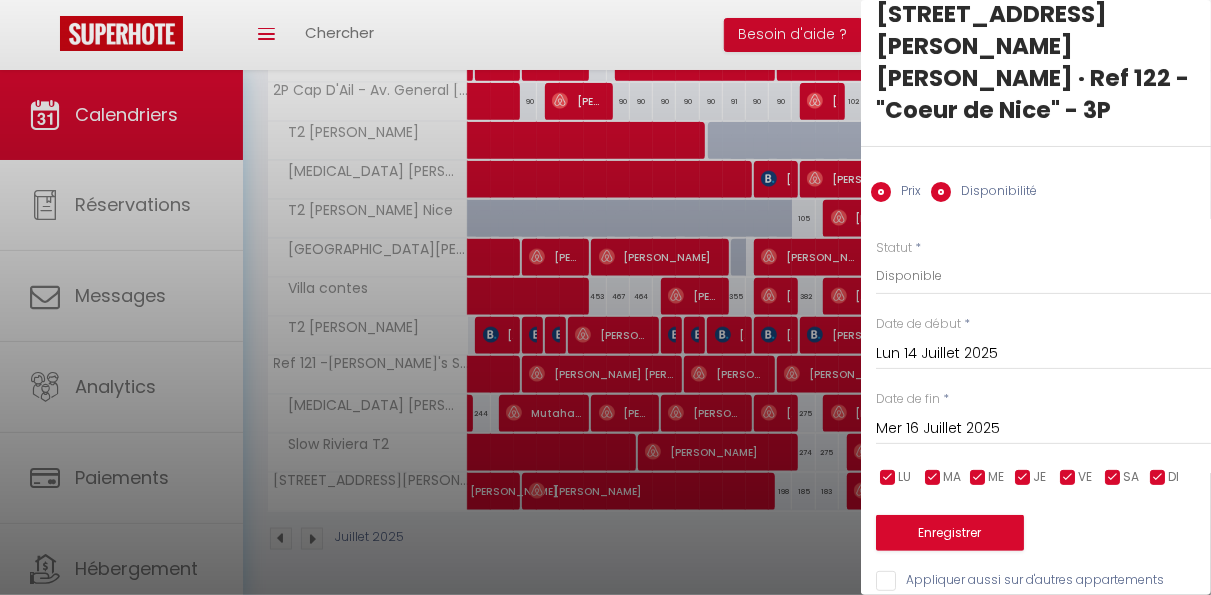 radio on "false" 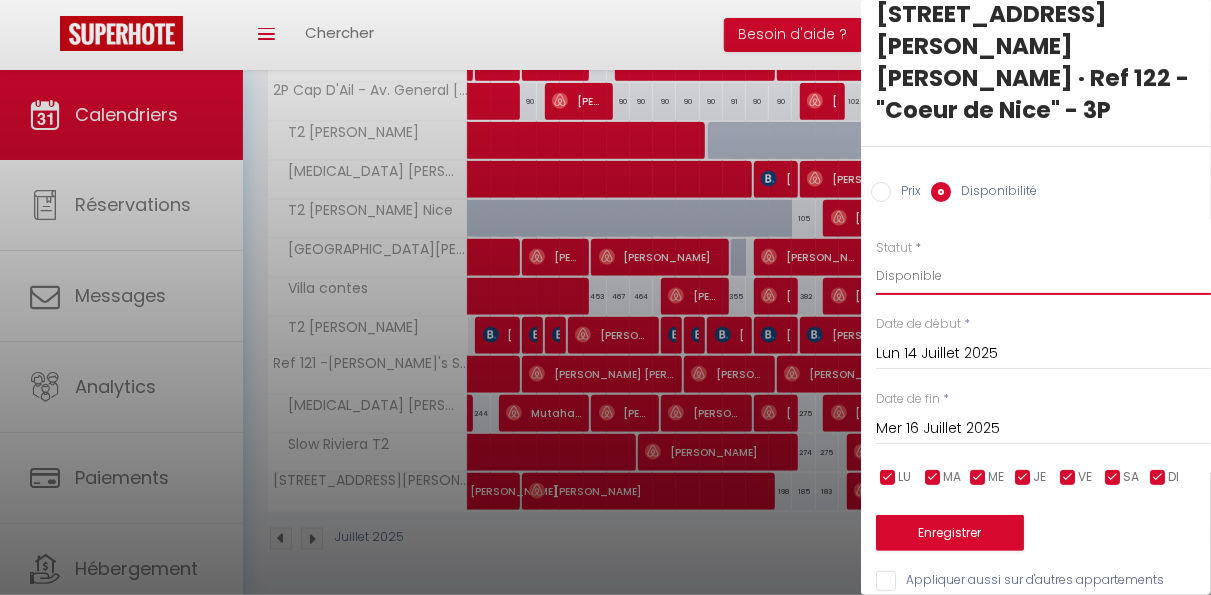select on "0" 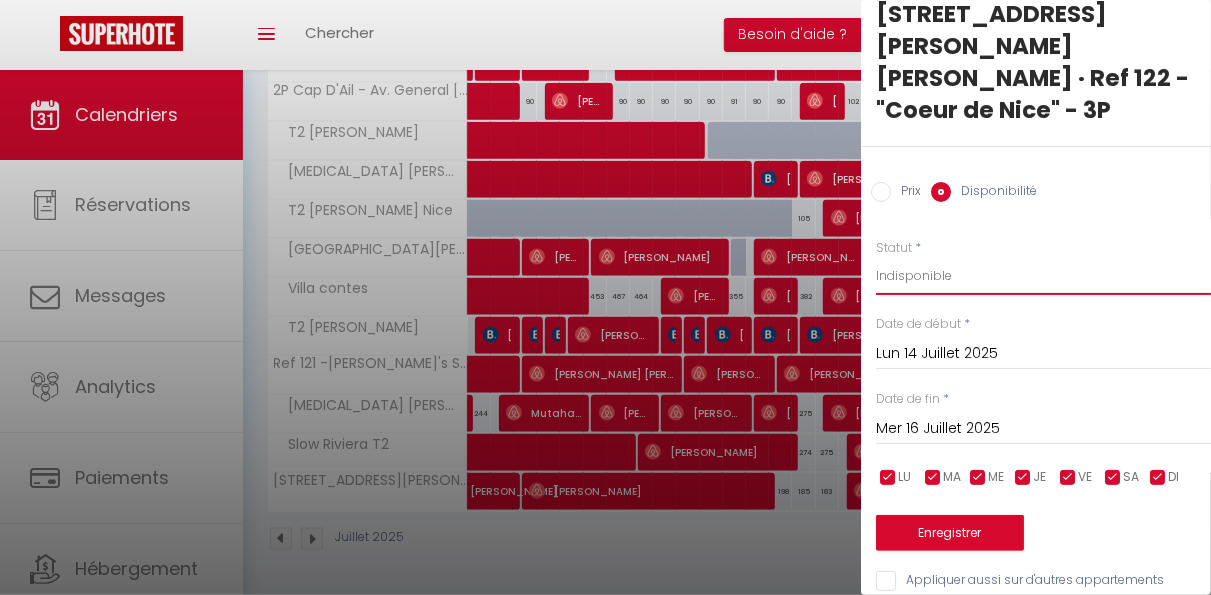click on "Indisponible" at bounding box center [0, 0] 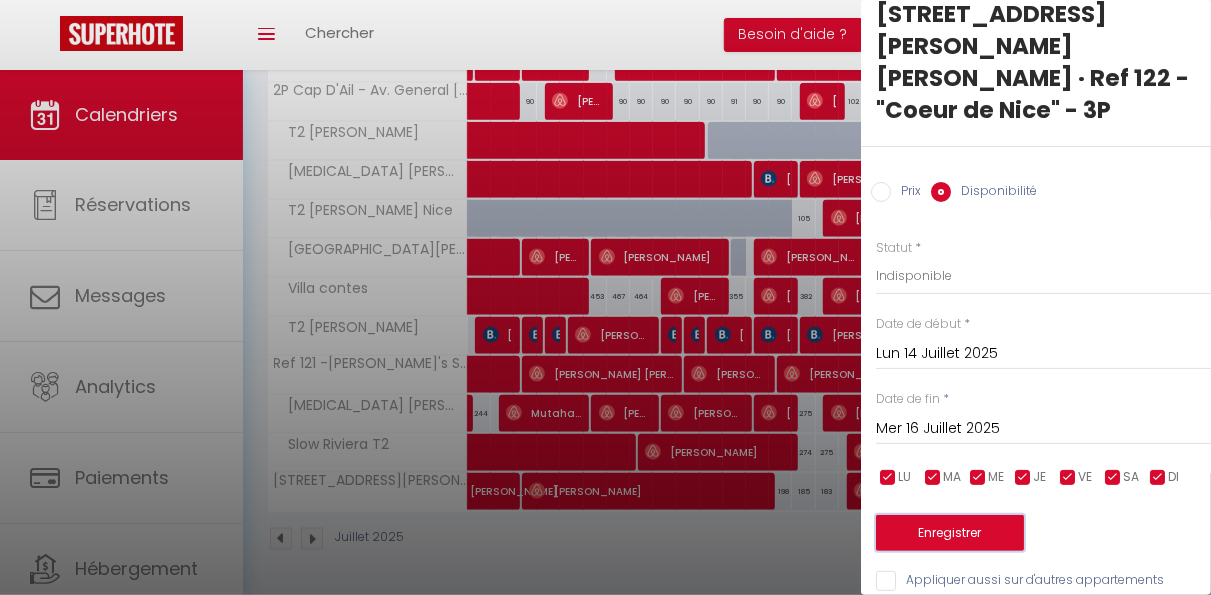 click on "Enregistrer" at bounding box center [950, 533] 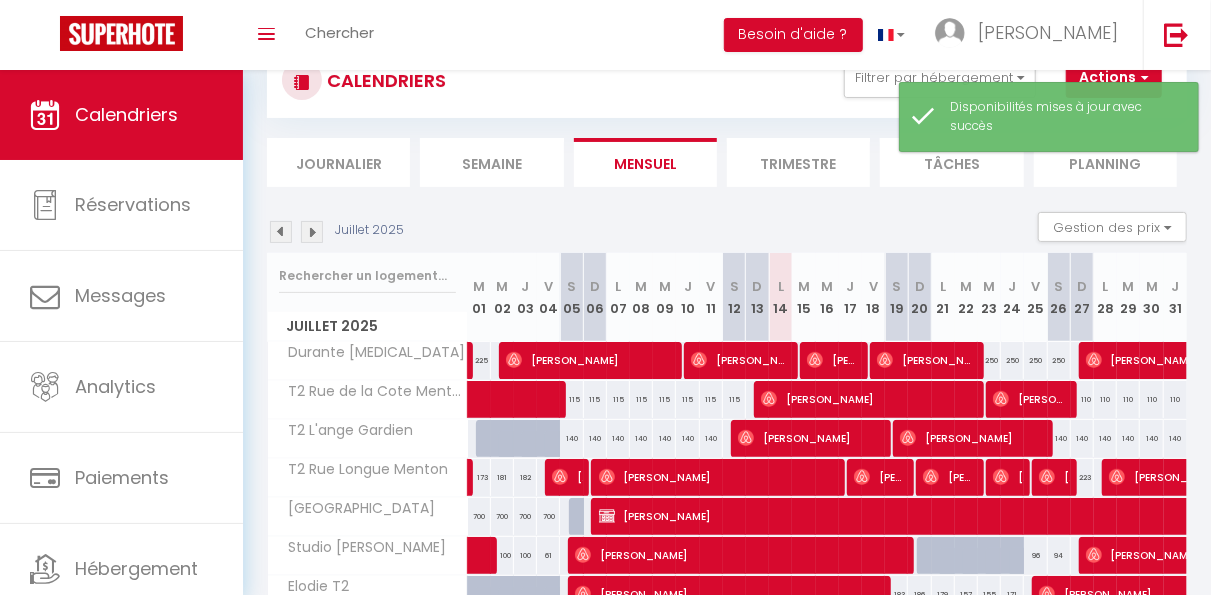 scroll, scrollTop: 349, scrollLeft: 0, axis: vertical 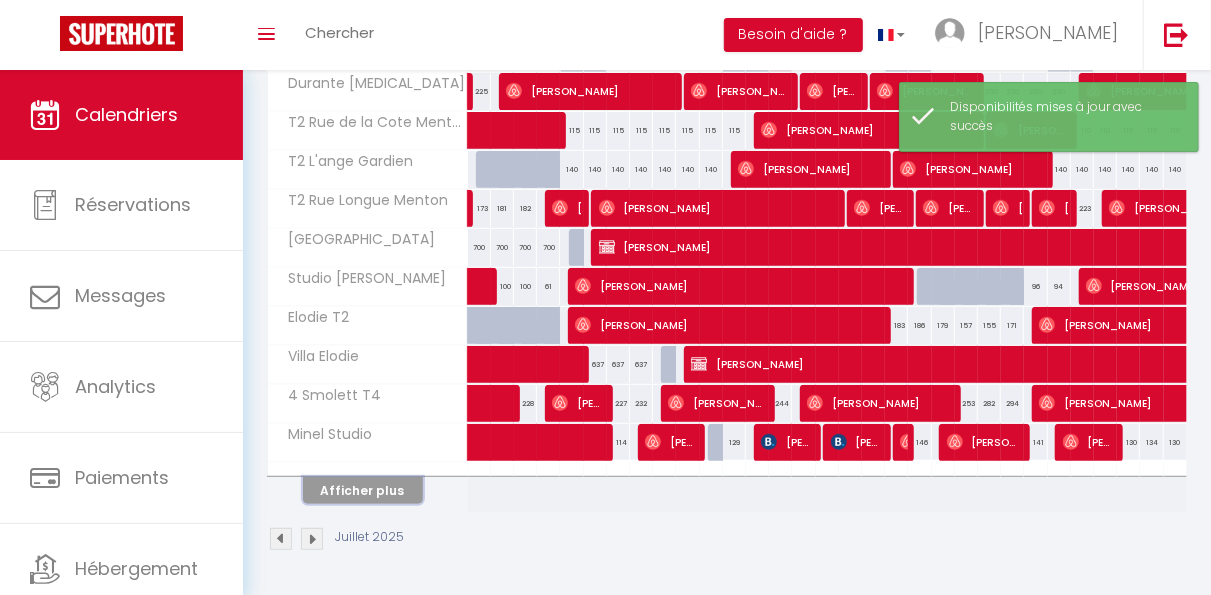 click on "Afficher plus" at bounding box center [363, 490] 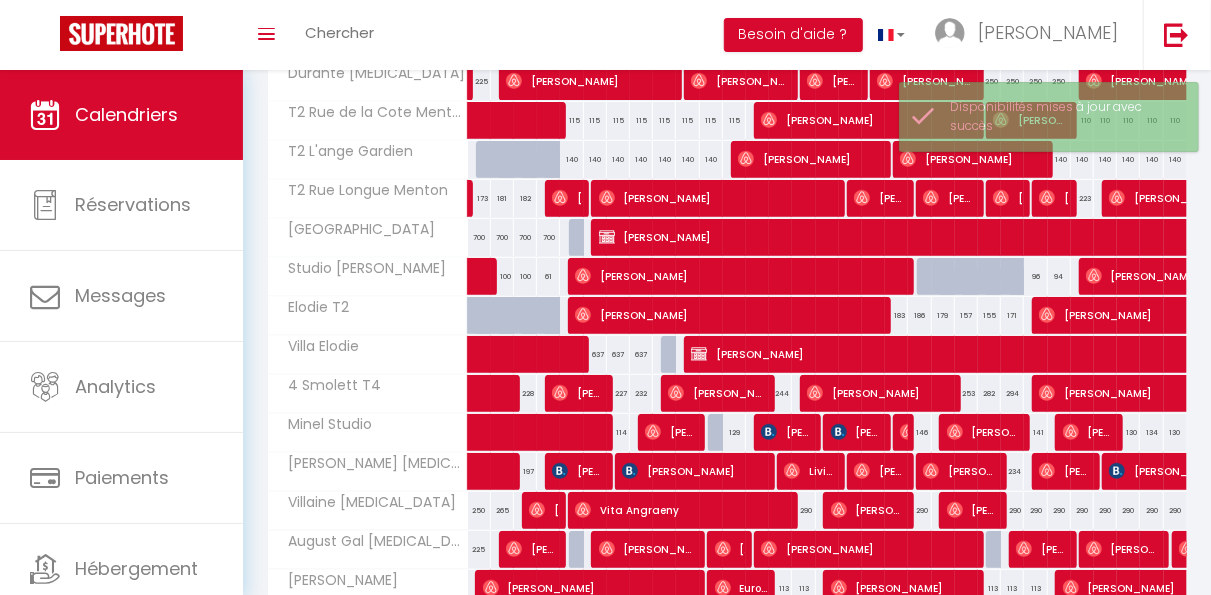scroll, scrollTop: 736, scrollLeft: 0, axis: vertical 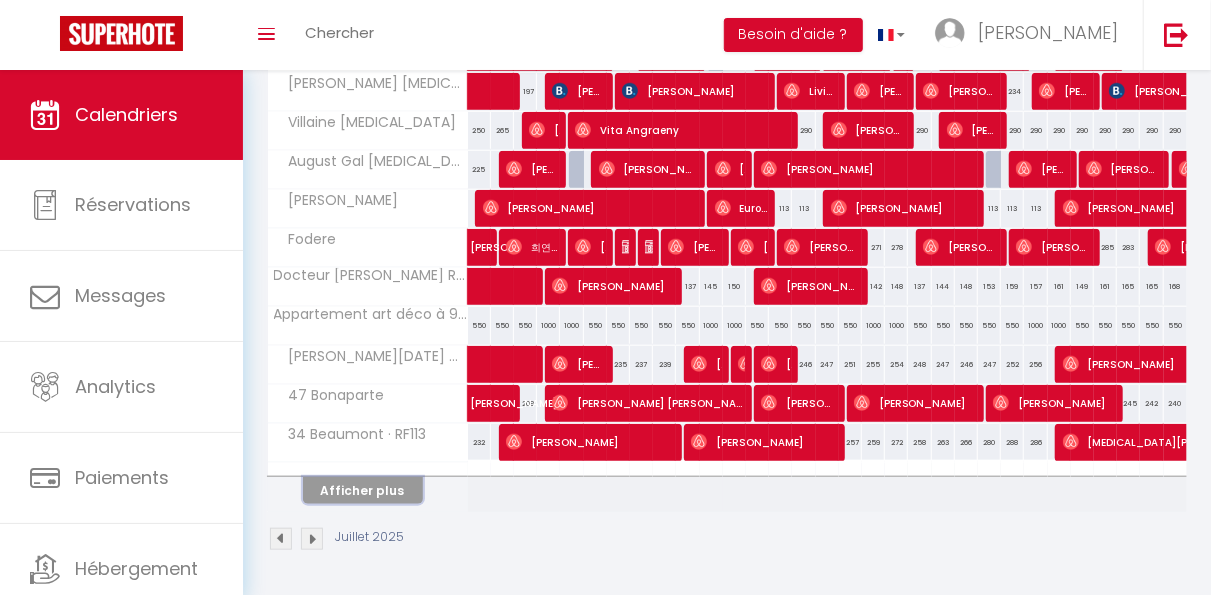 click on "Afficher plus" at bounding box center (363, 490) 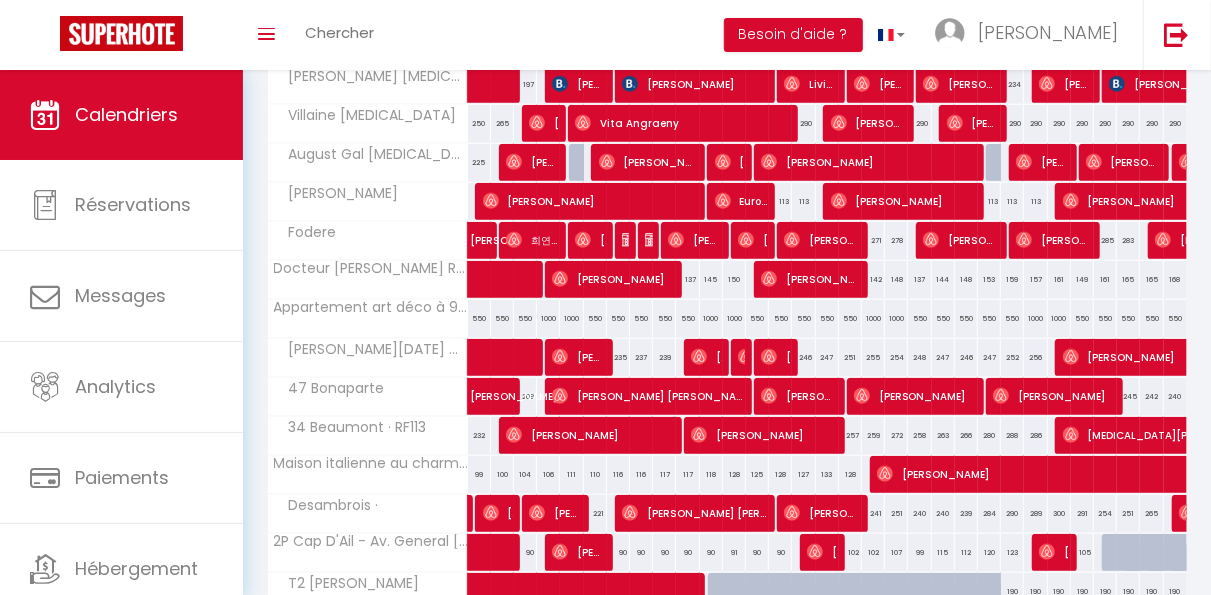 scroll, scrollTop: 1122, scrollLeft: 0, axis: vertical 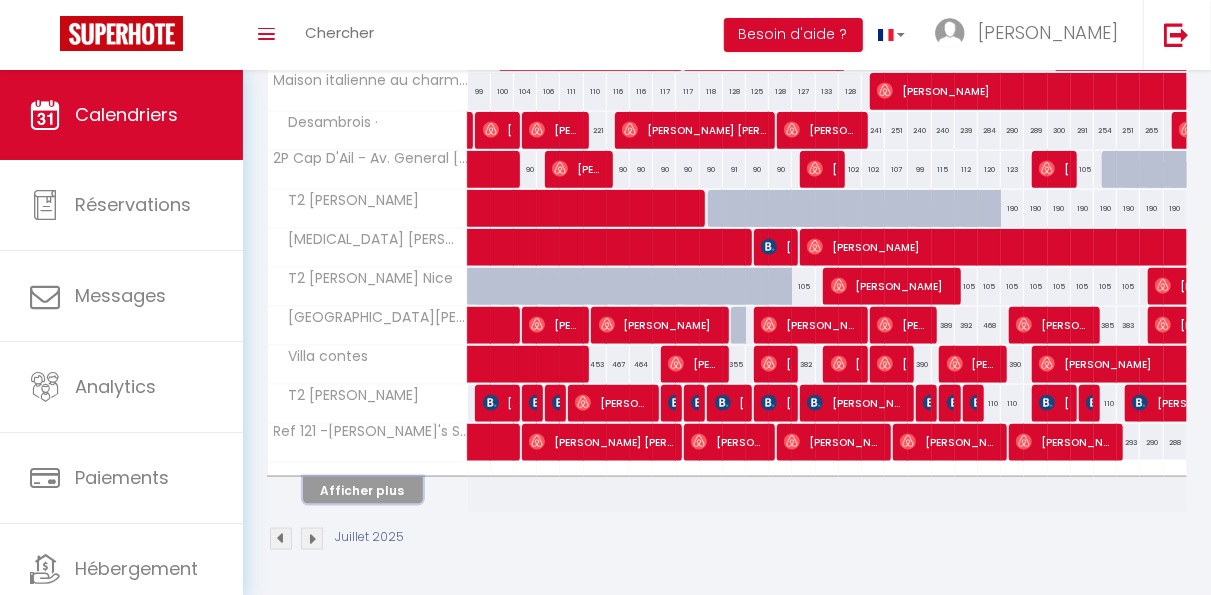 click on "Afficher plus" at bounding box center (363, 490) 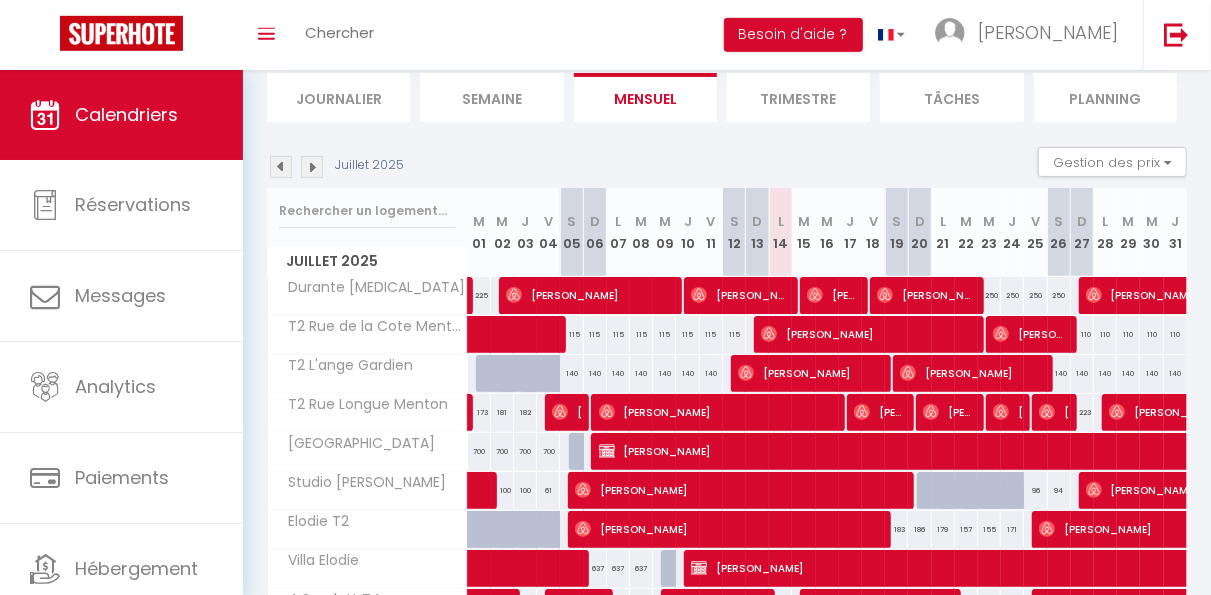 scroll, scrollTop: 0, scrollLeft: 0, axis: both 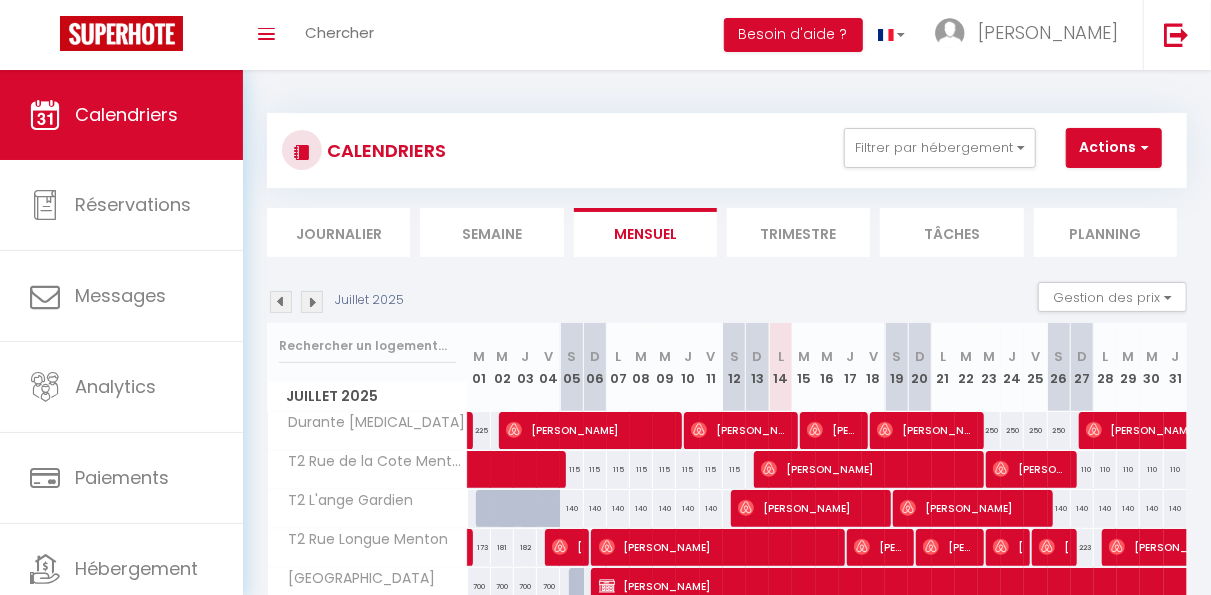 click at bounding box center [312, 302] 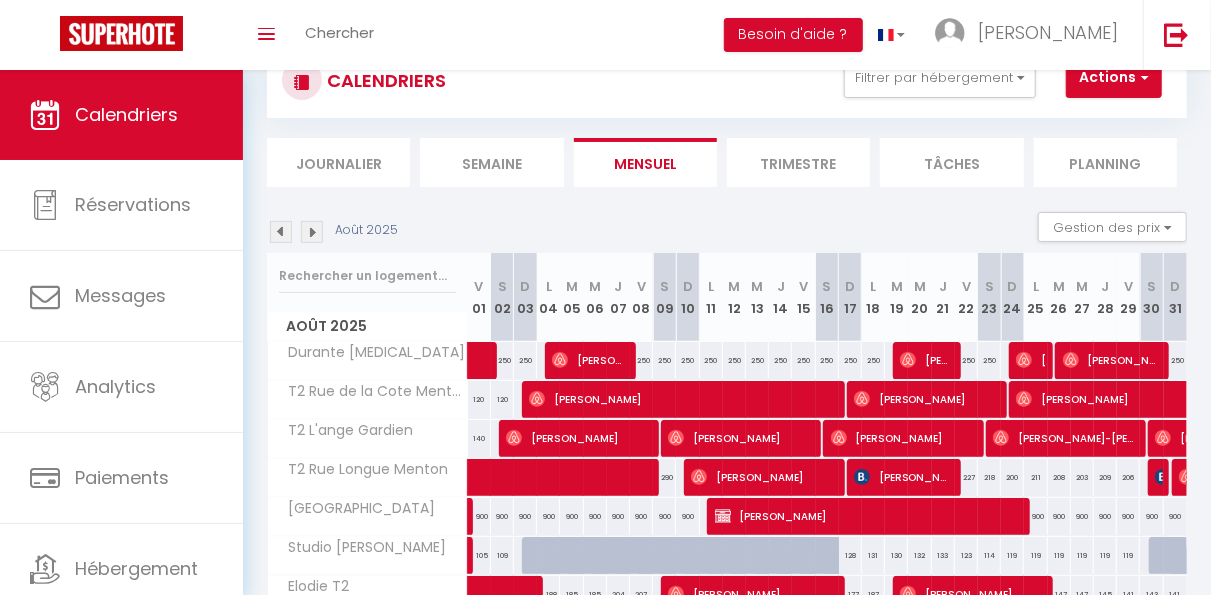 scroll, scrollTop: 349, scrollLeft: 0, axis: vertical 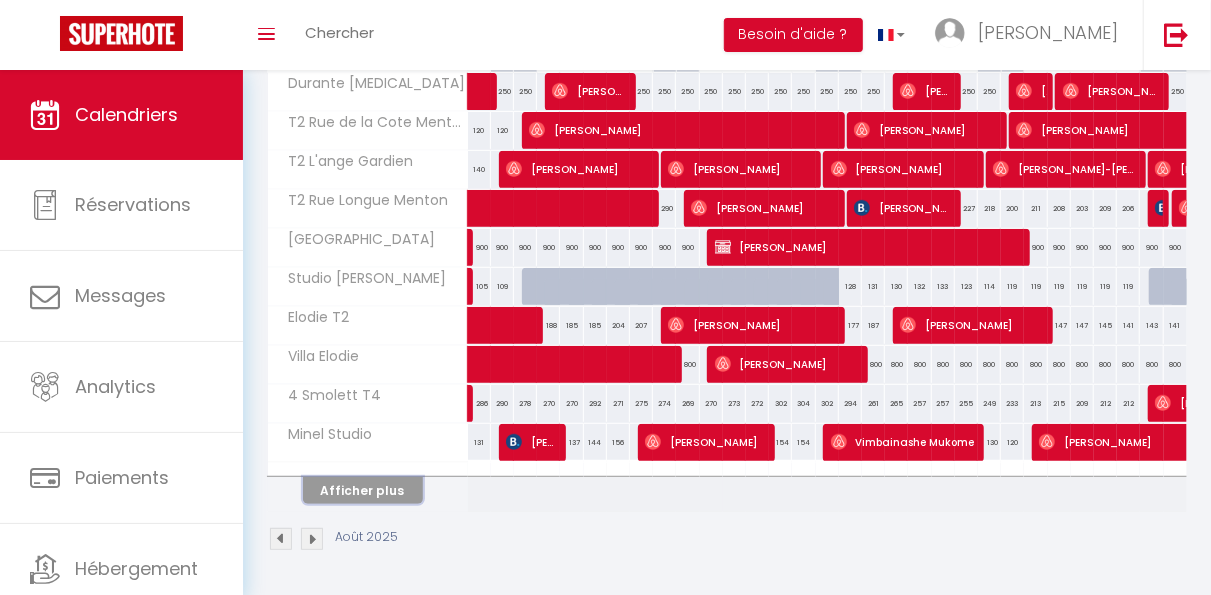 click on "Afficher plus" at bounding box center [363, 490] 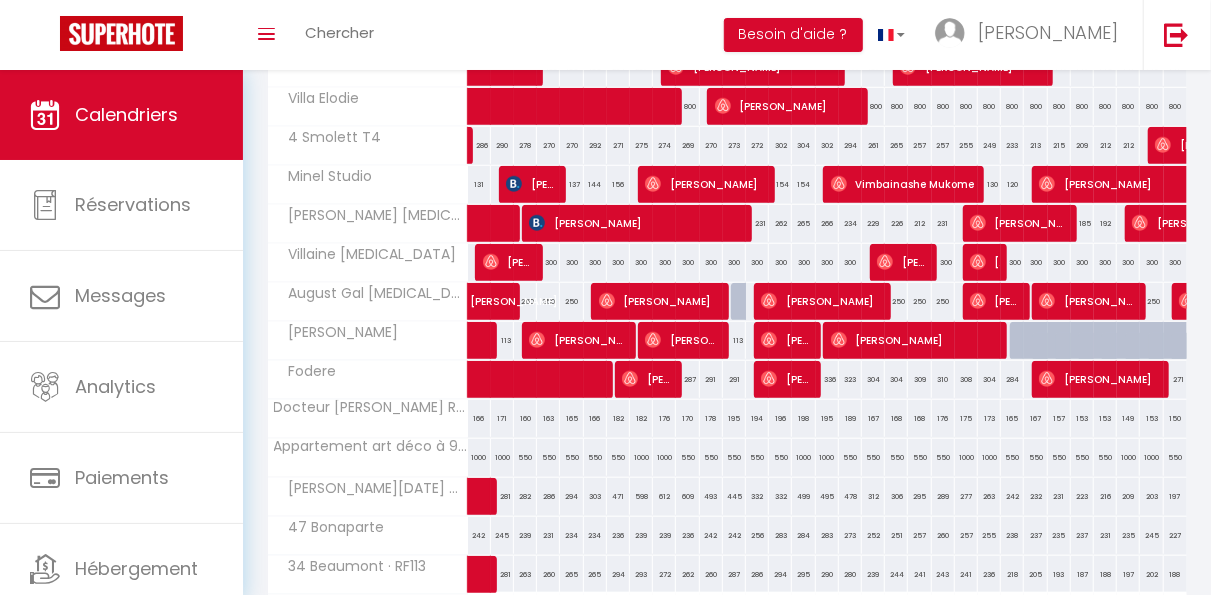 scroll, scrollTop: 736, scrollLeft: 0, axis: vertical 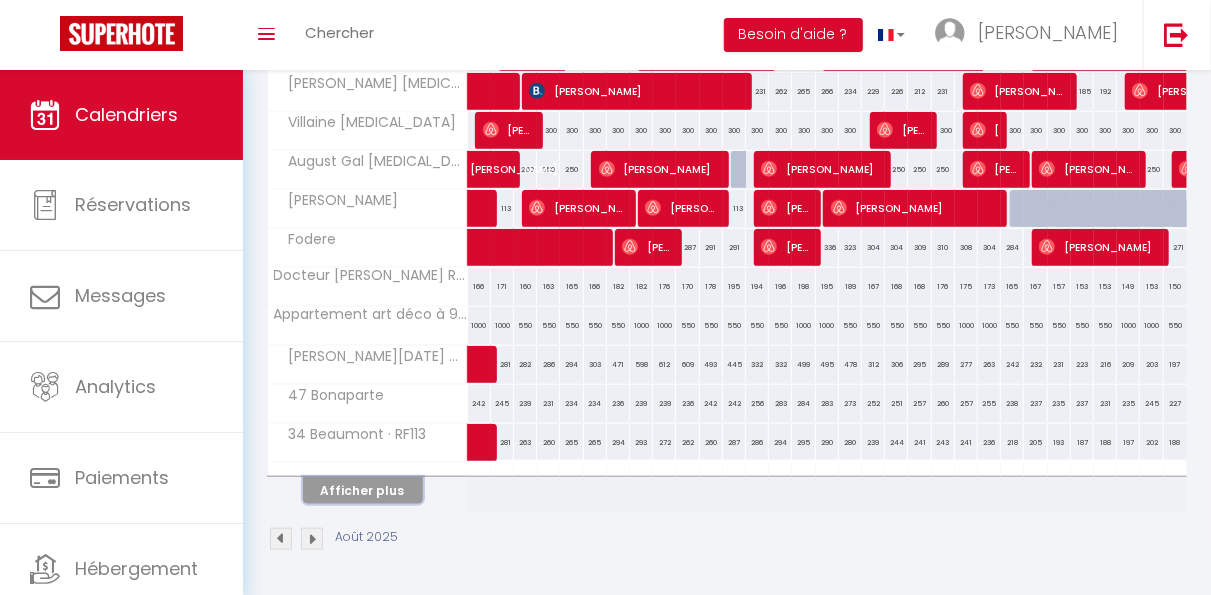 click on "Afficher plus" at bounding box center [363, 490] 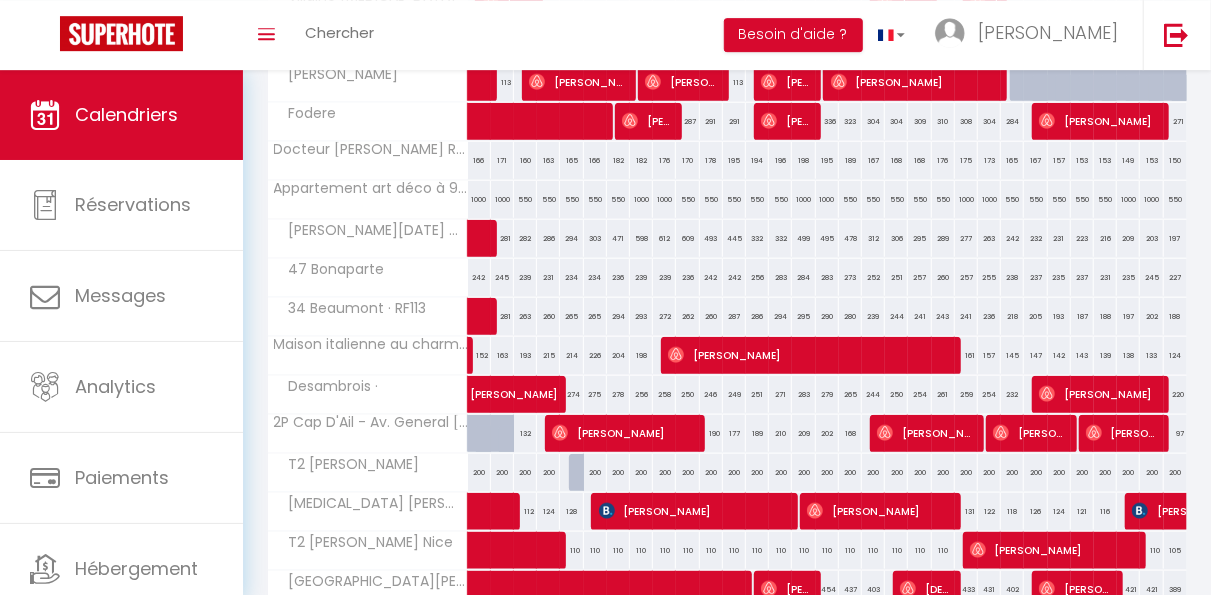 scroll, scrollTop: 1122, scrollLeft: 0, axis: vertical 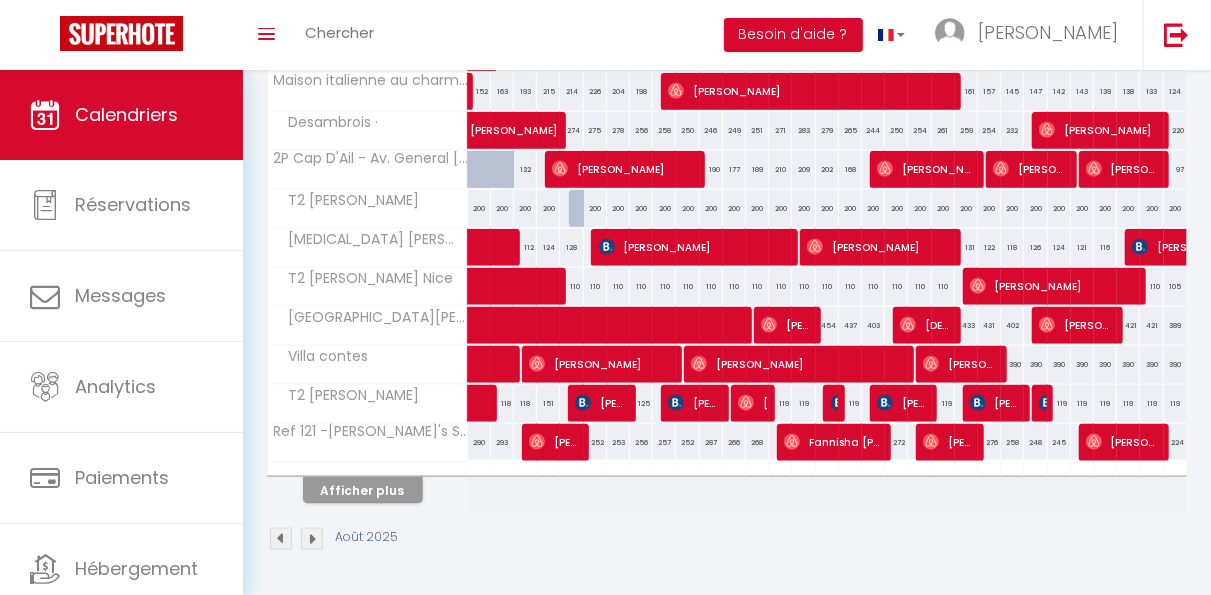 click at bounding box center (281, 539) 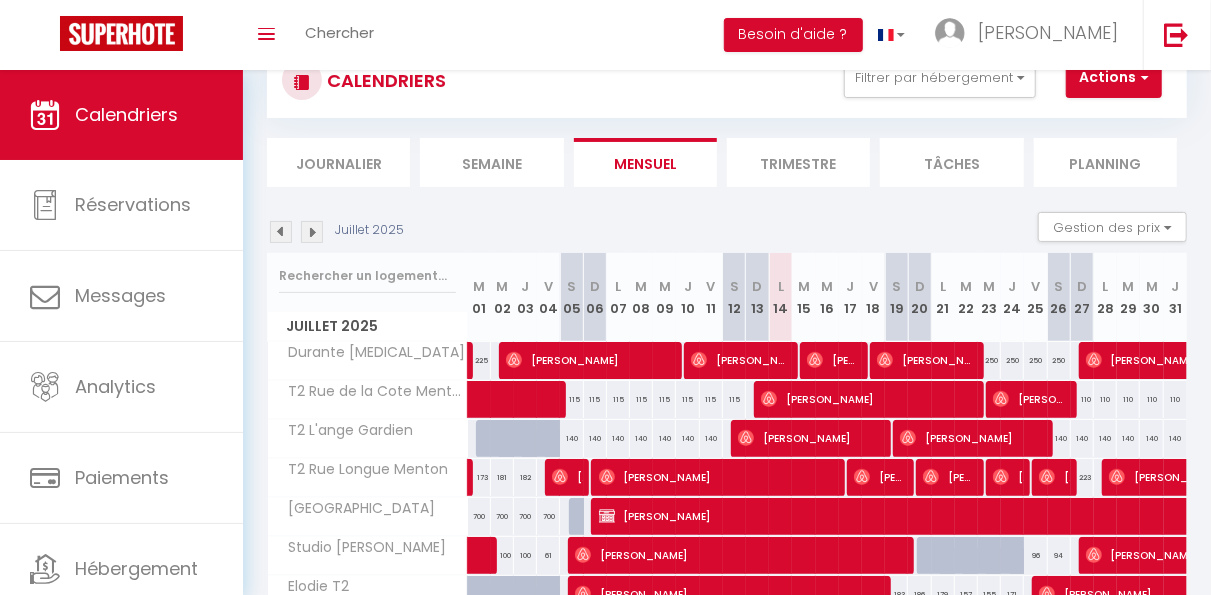scroll, scrollTop: 349, scrollLeft: 0, axis: vertical 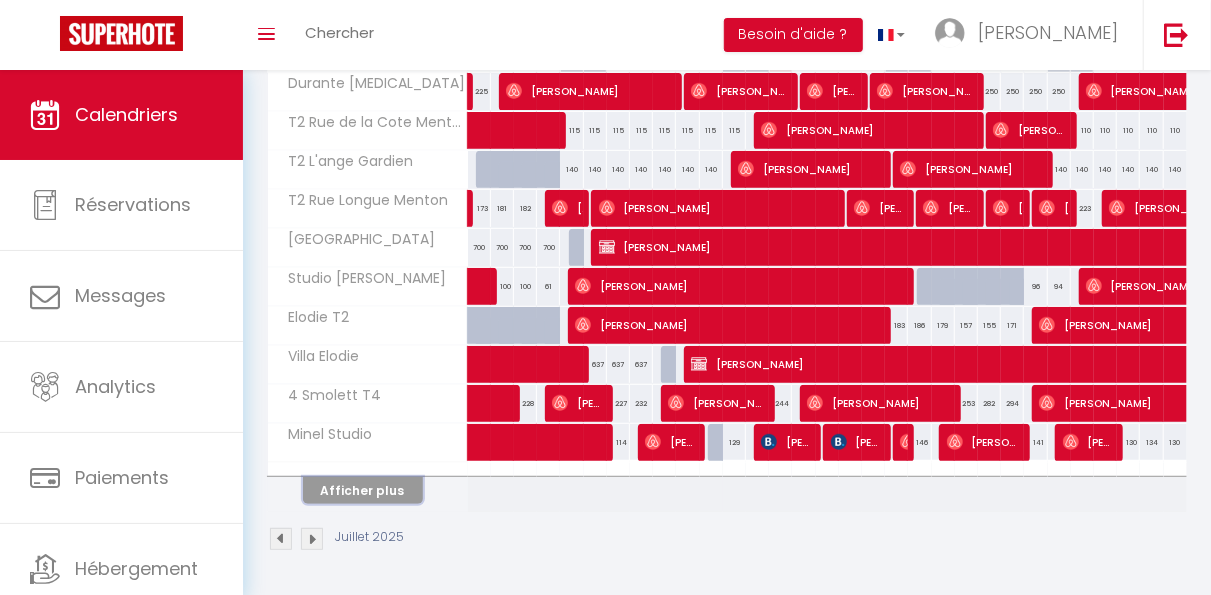 click on "Afficher plus" at bounding box center [363, 490] 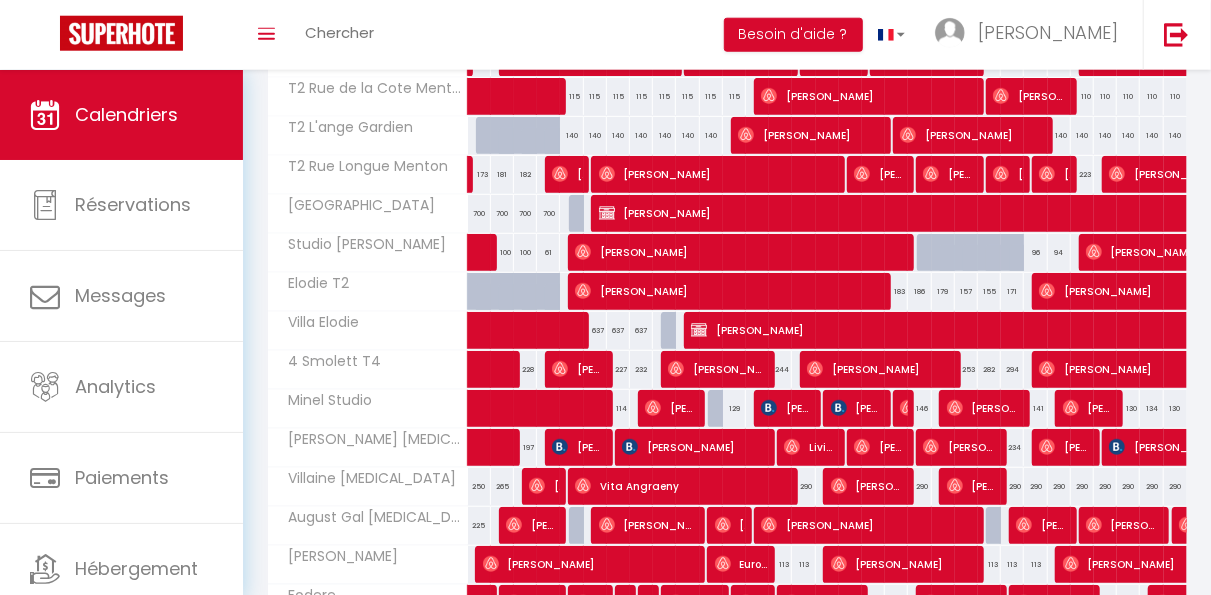 scroll, scrollTop: 696, scrollLeft: 0, axis: vertical 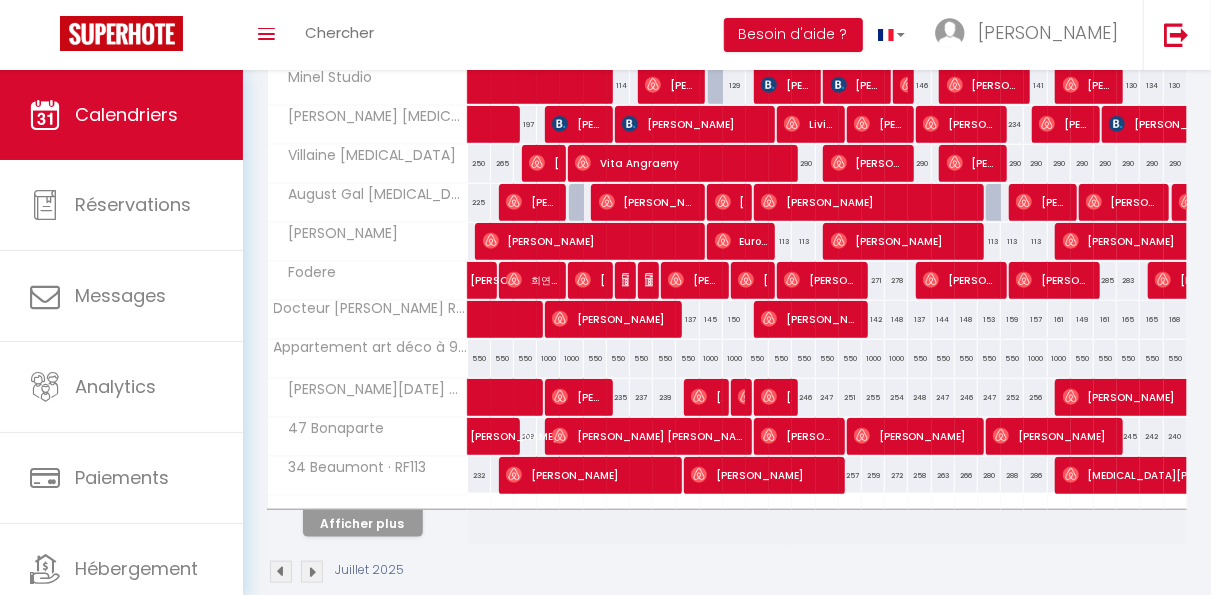 click on "Juillet 2025" at bounding box center (727, 574) 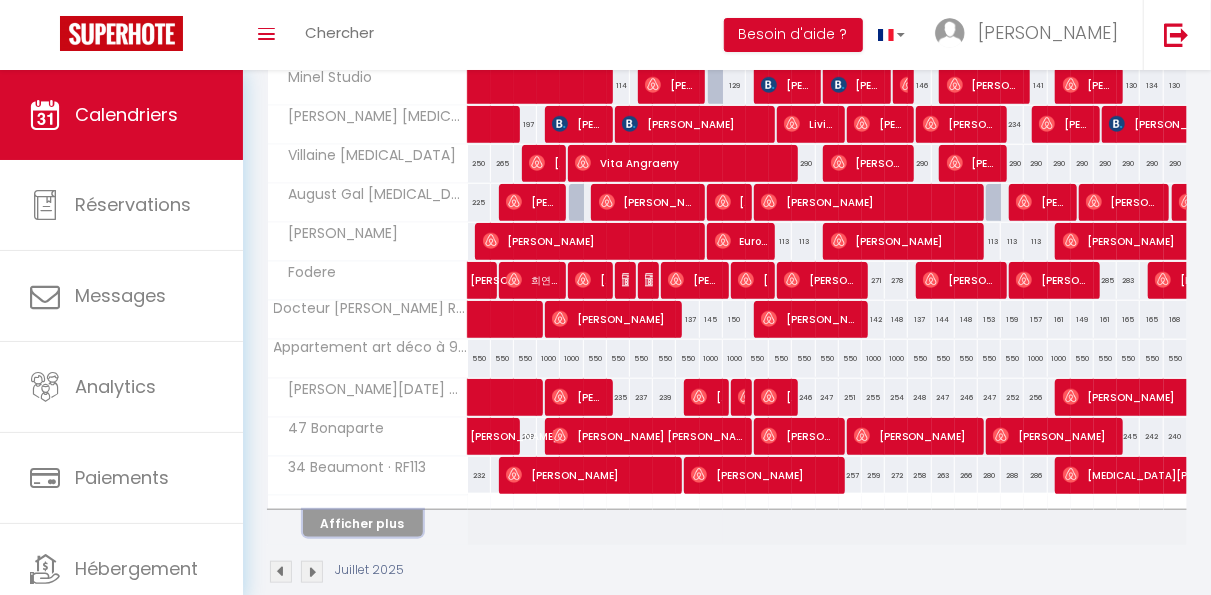 click on "Afficher plus" at bounding box center [363, 523] 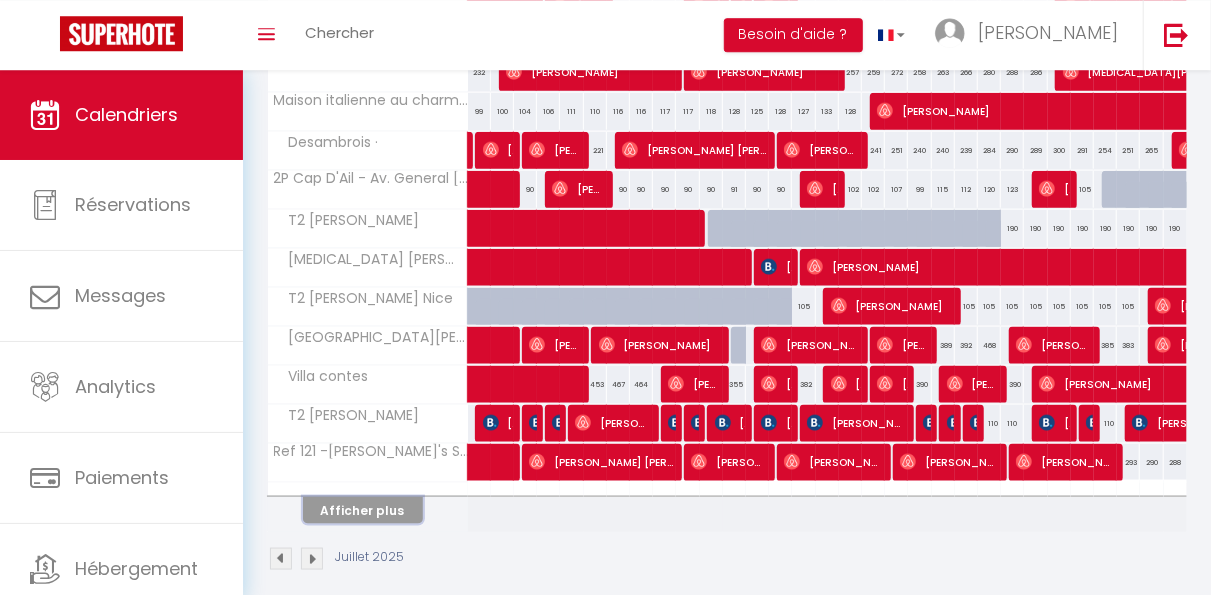 scroll, scrollTop: 1102, scrollLeft: 0, axis: vertical 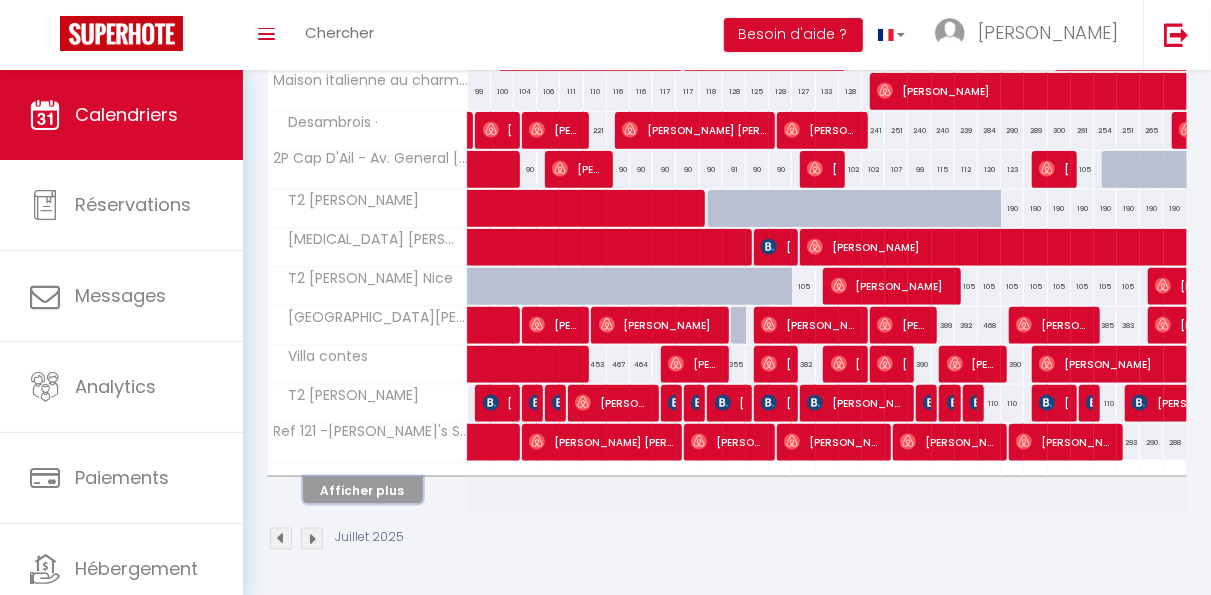 click on "Afficher plus" at bounding box center (363, 490) 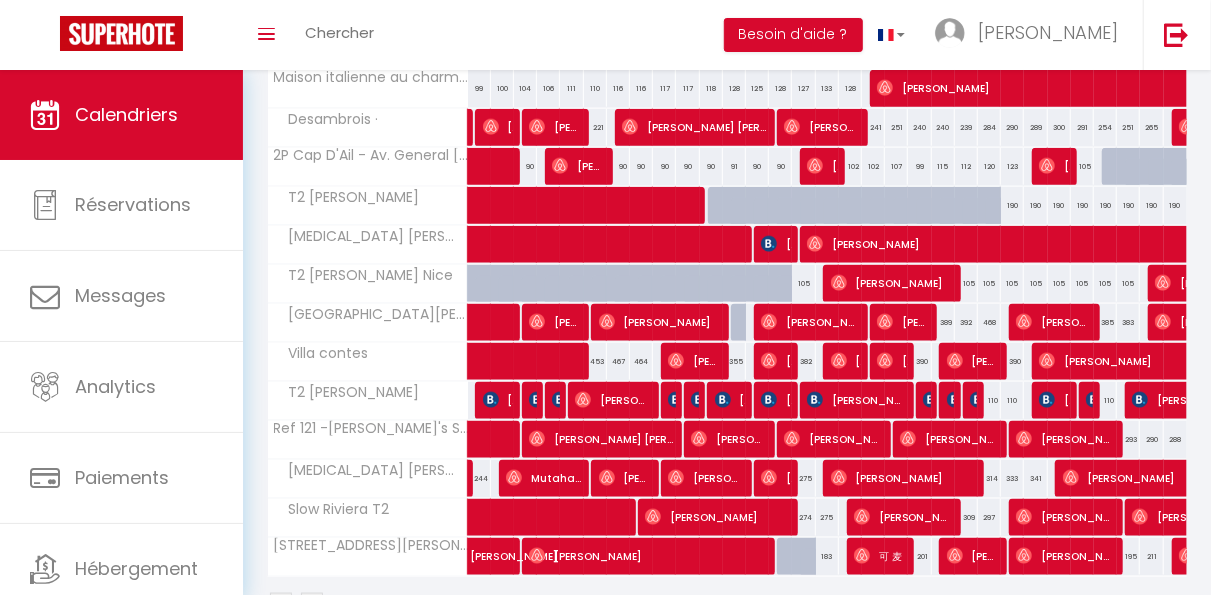 scroll, scrollTop: 1190, scrollLeft: 0, axis: vertical 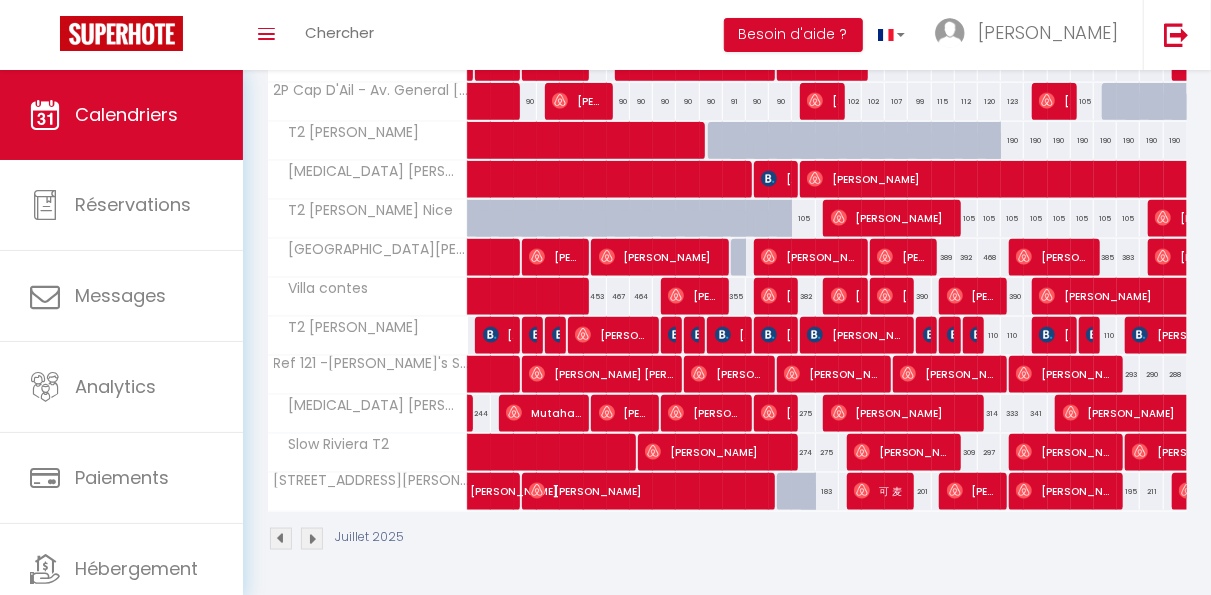 click at bounding box center [312, 539] 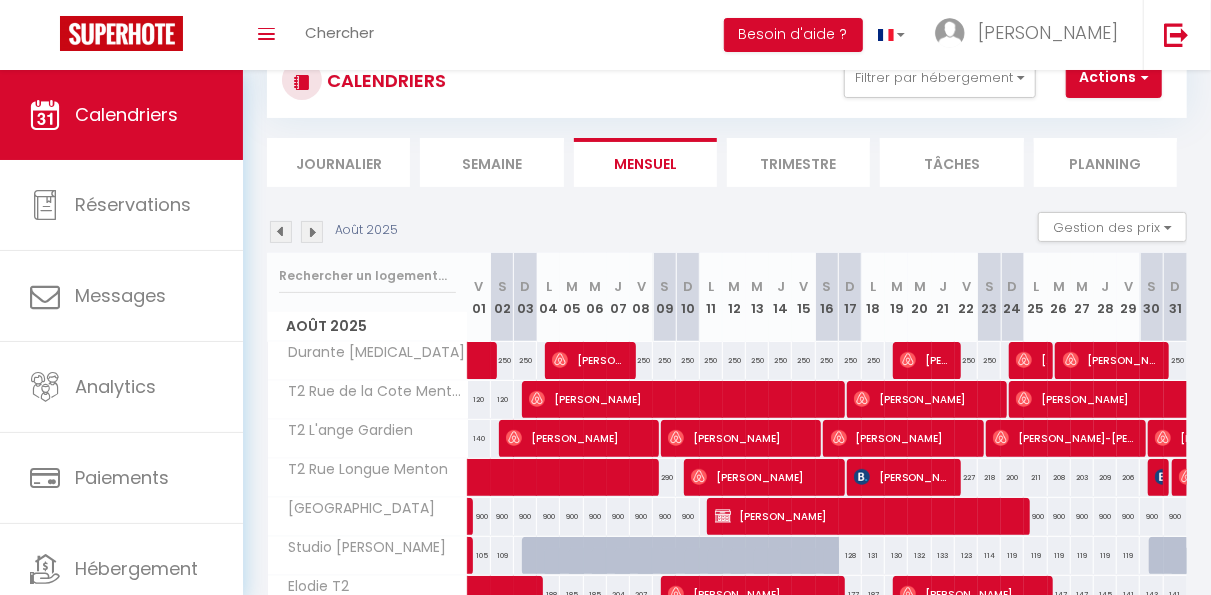 scroll, scrollTop: 349, scrollLeft: 0, axis: vertical 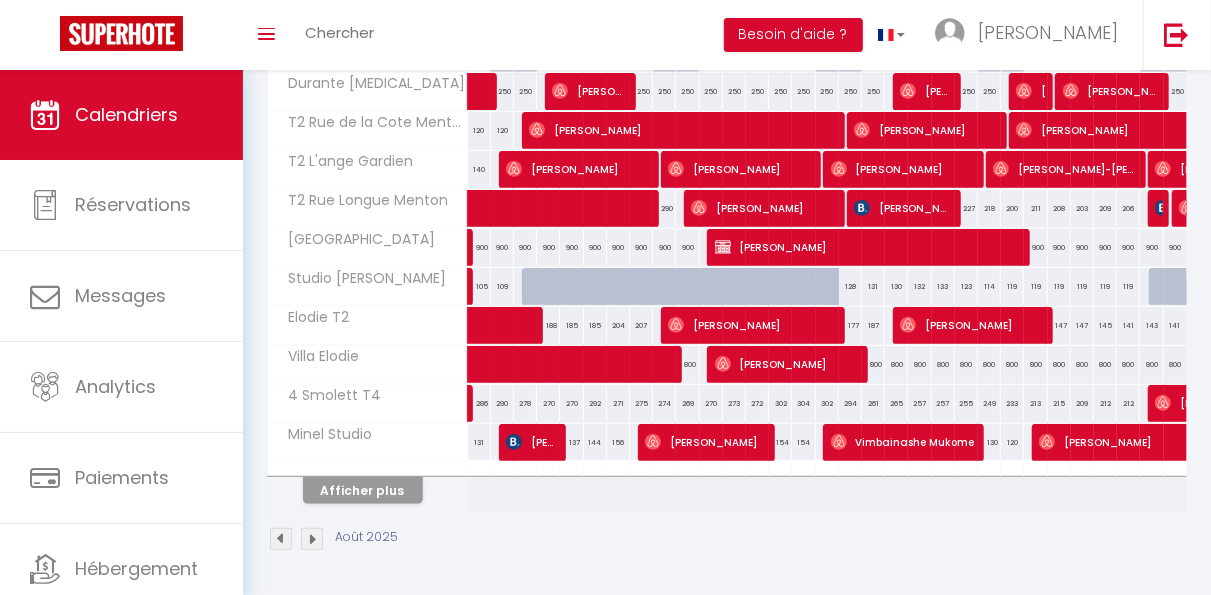 click at bounding box center [368, 469] 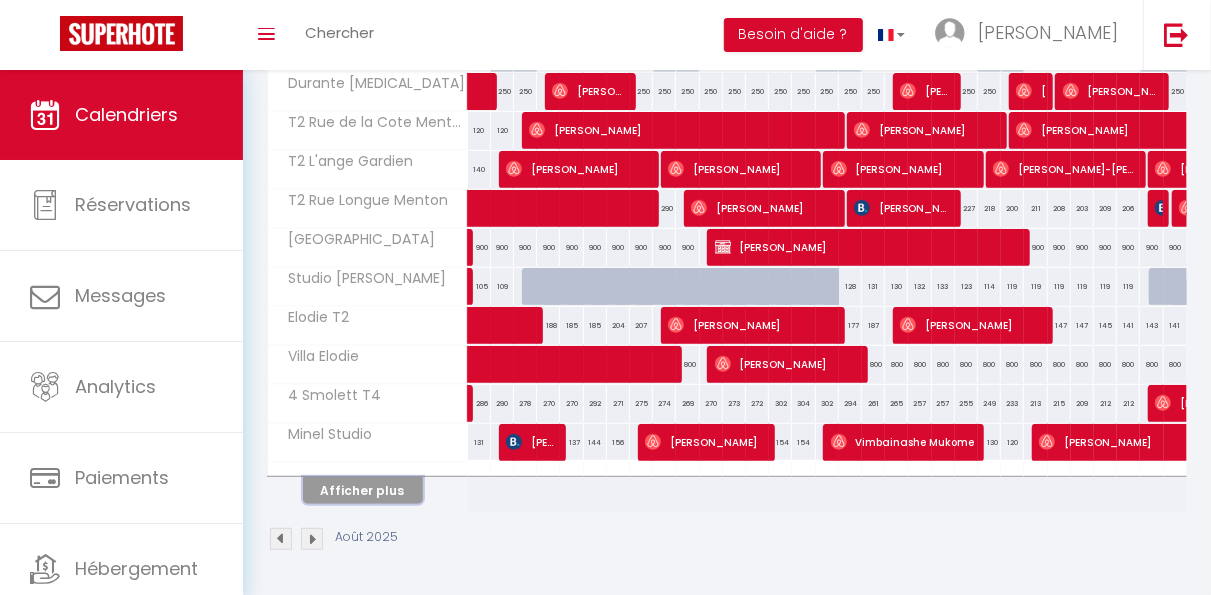 click on "Afficher plus" at bounding box center [363, 490] 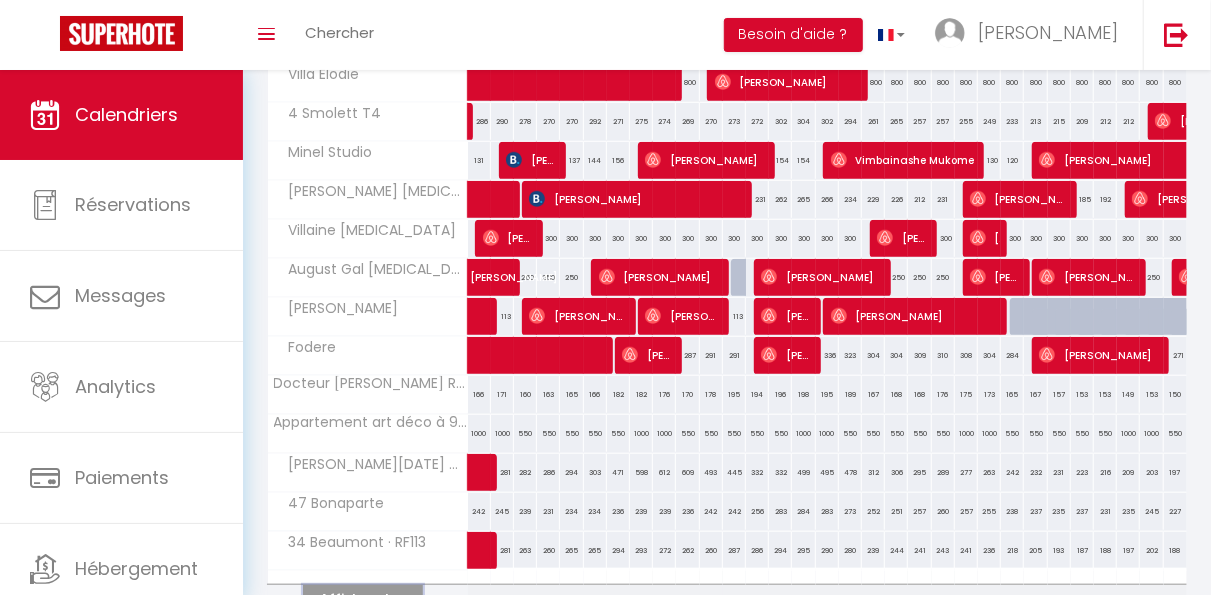 scroll, scrollTop: 736, scrollLeft: 0, axis: vertical 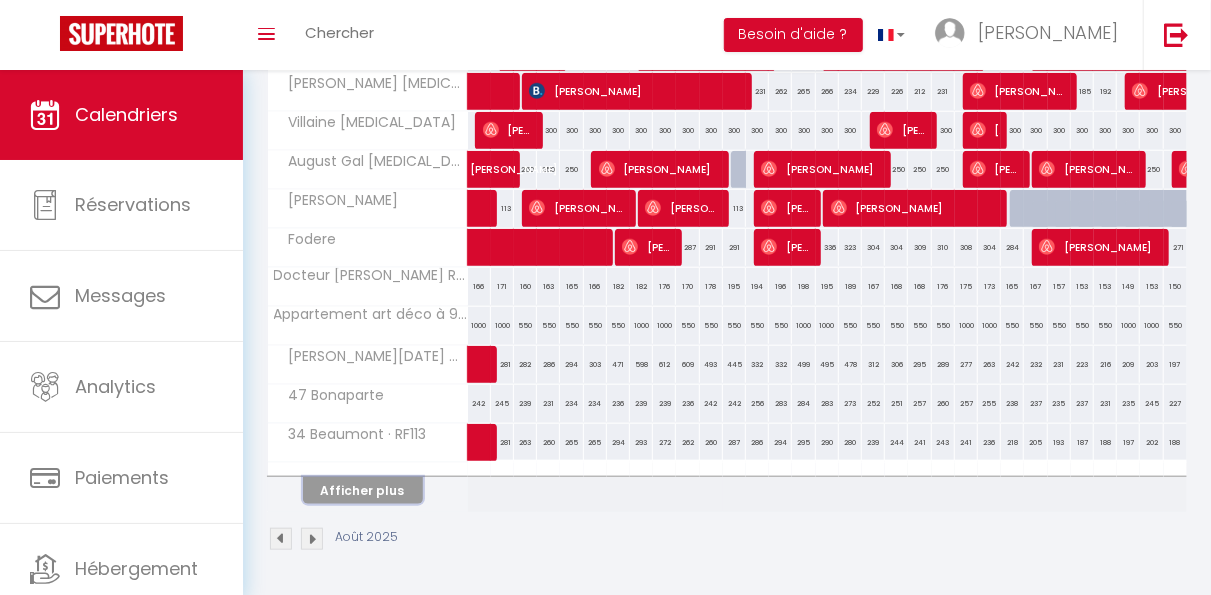 click on "Afficher plus" at bounding box center [363, 490] 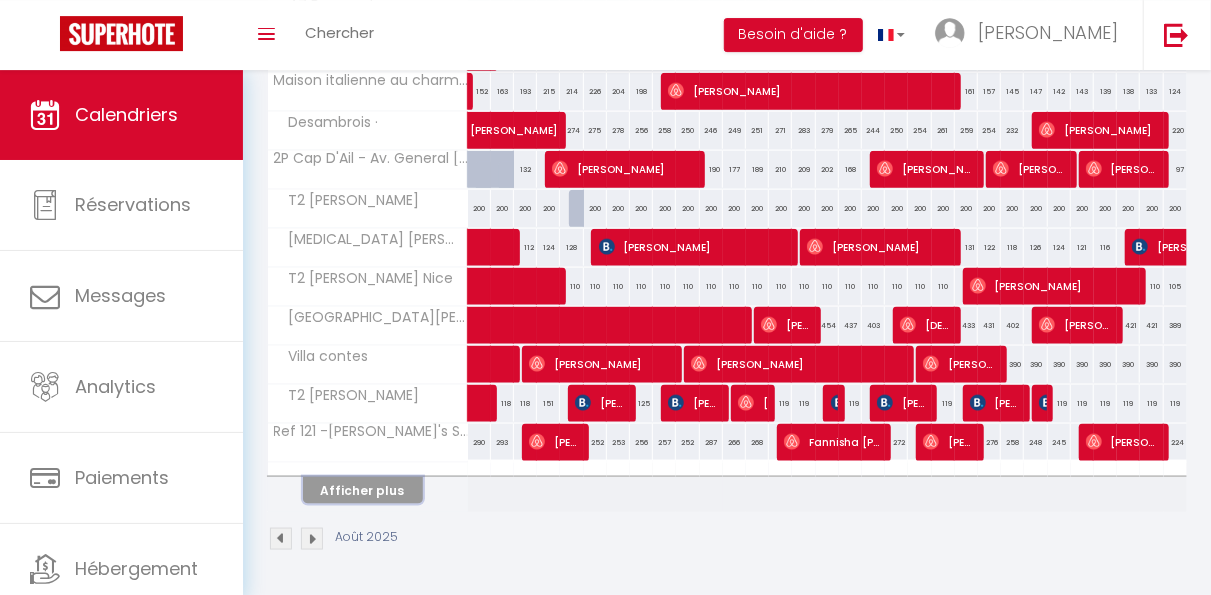 scroll, scrollTop: 1122, scrollLeft: 0, axis: vertical 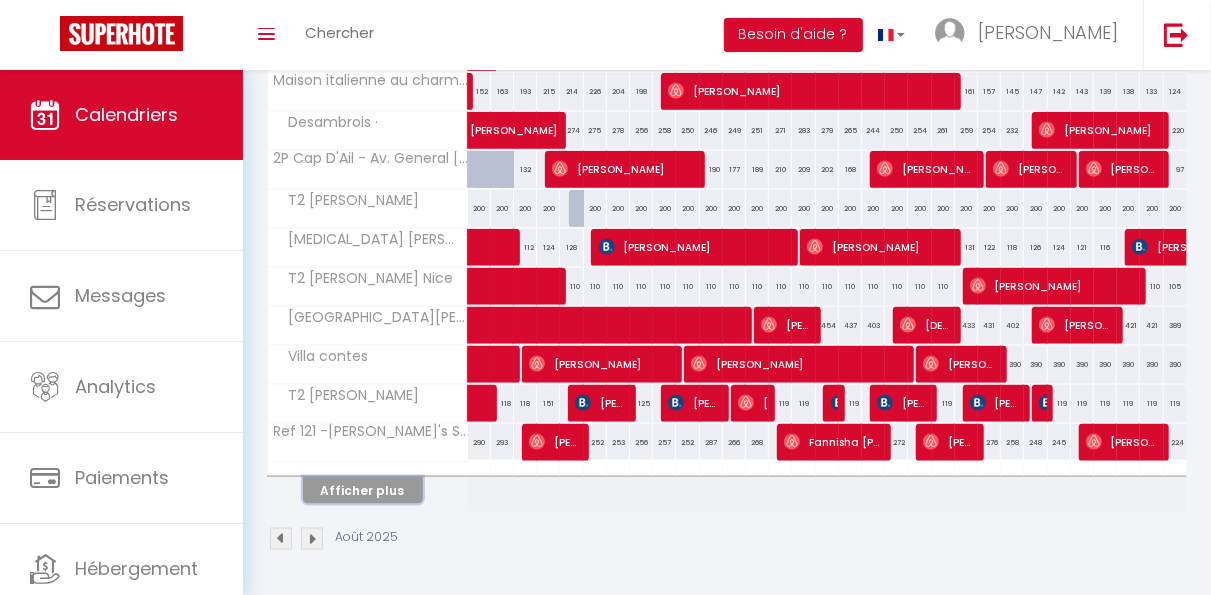 click on "Afficher plus" at bounding box center [363, 490] 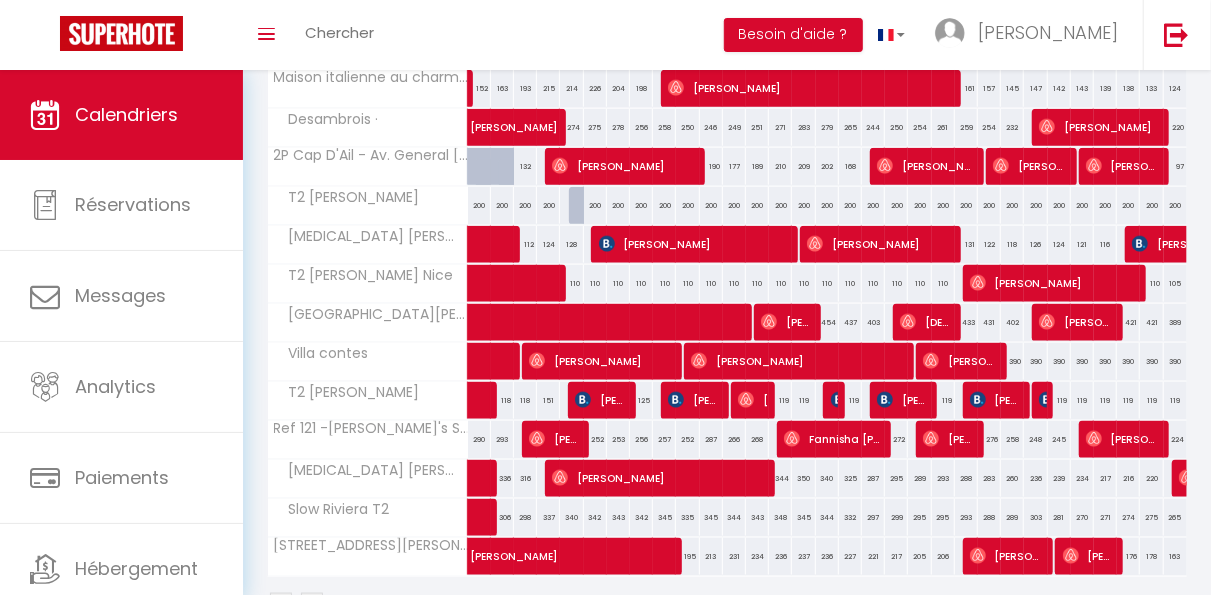 scroll, scrollTop: 1190, scrollLeft: 0, axis: vertical 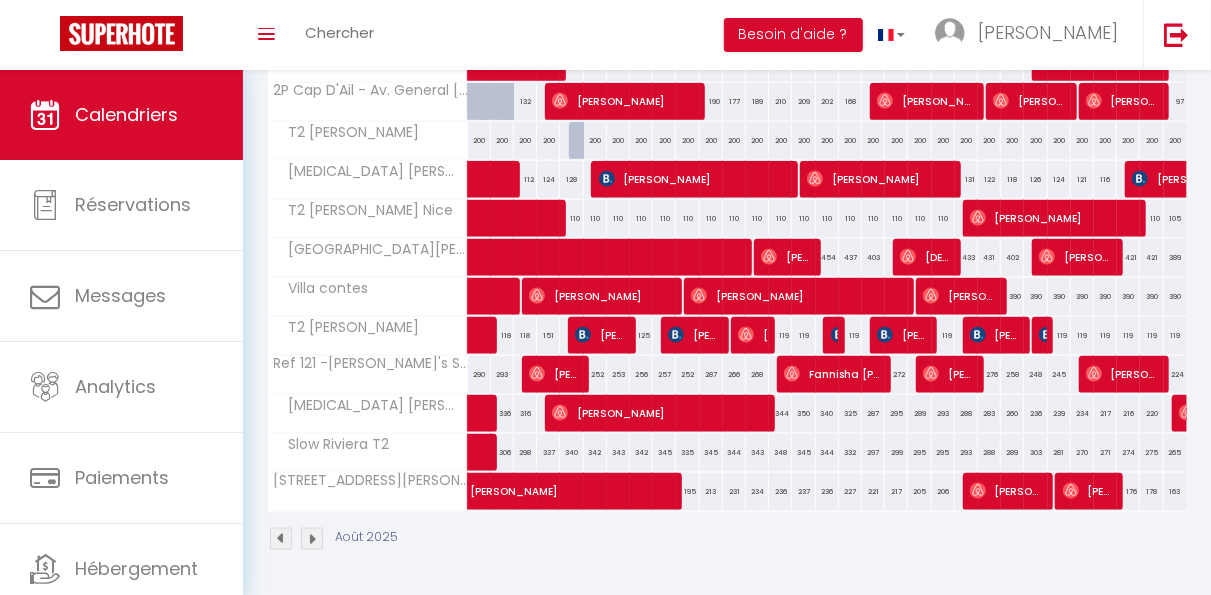 click at bounding box center (560, 413) 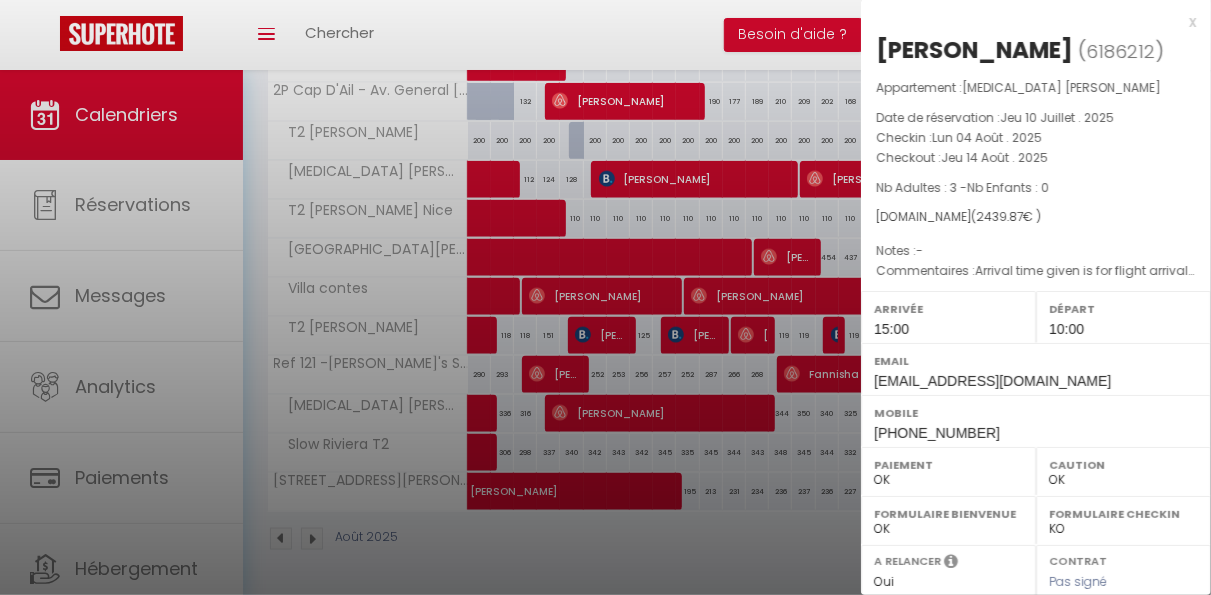click at bounding box center [605, 297] 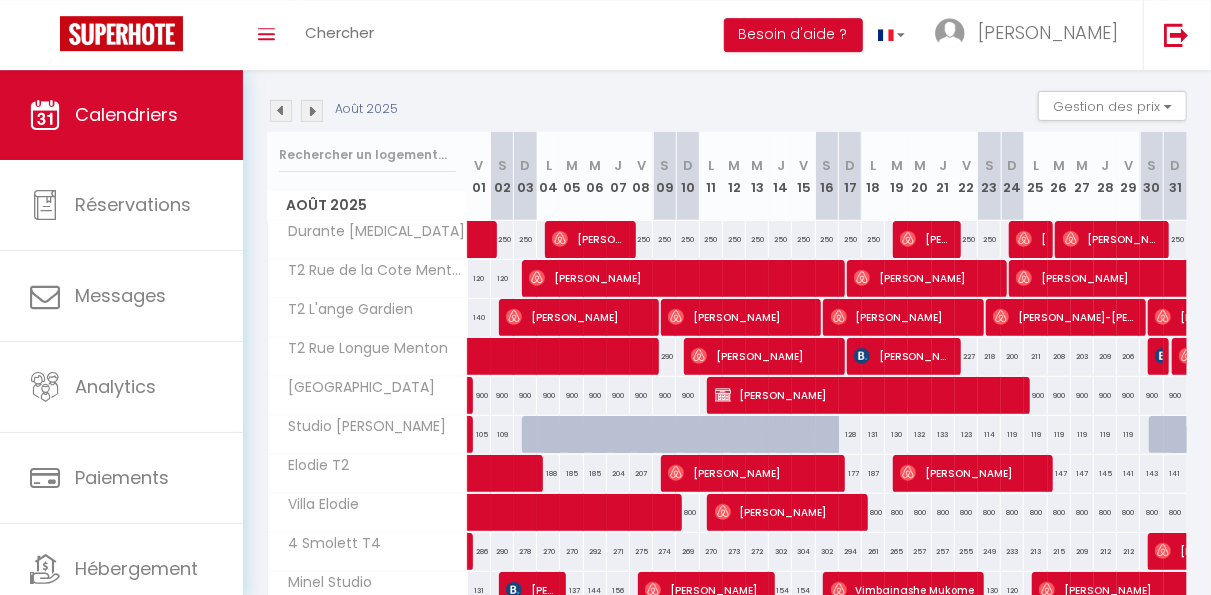 scroll, scrollTop: 201, scrollLeft: 0, axis: vertical 